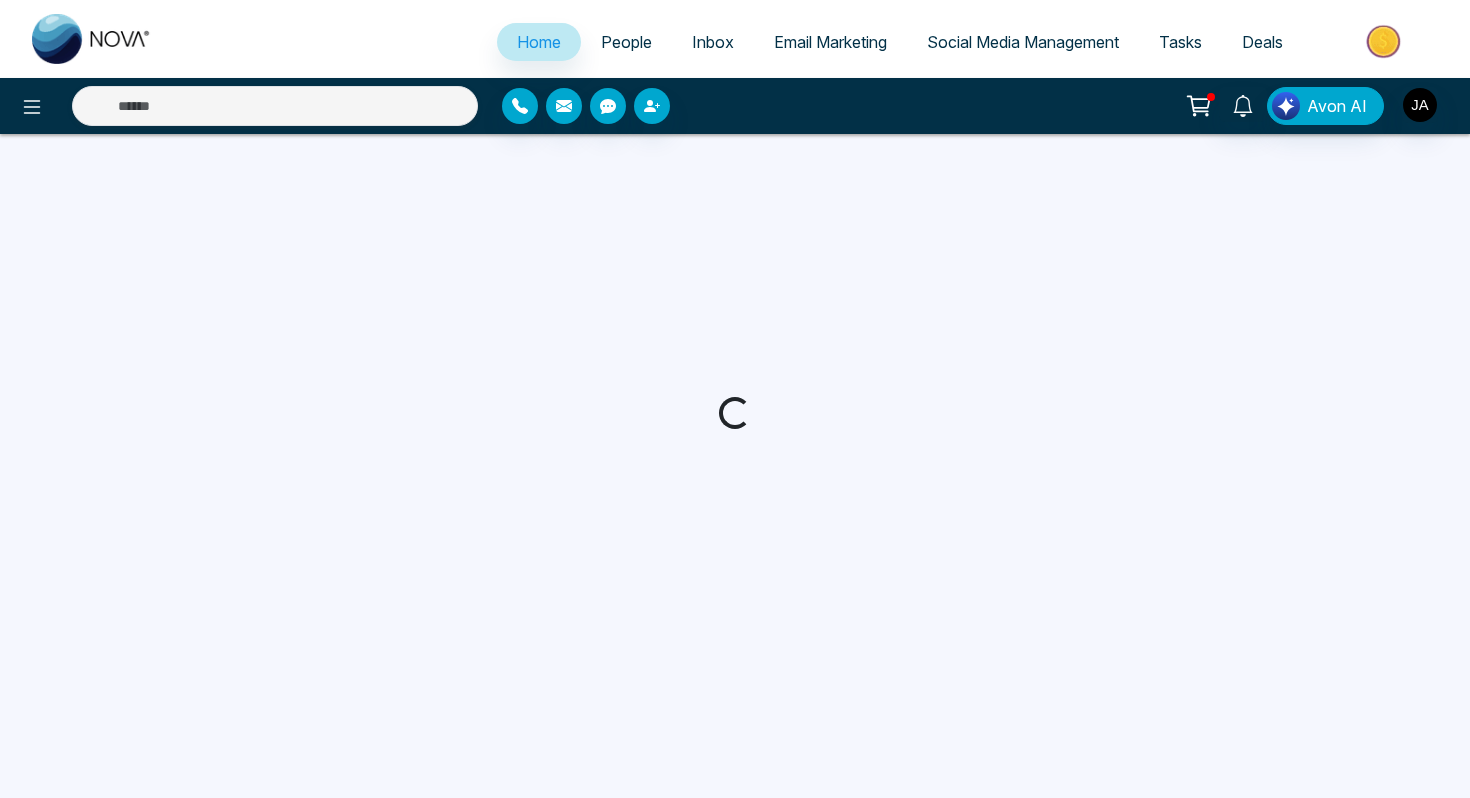 scroll, scrollTop: 0, scrollLeft: 0, axis: both 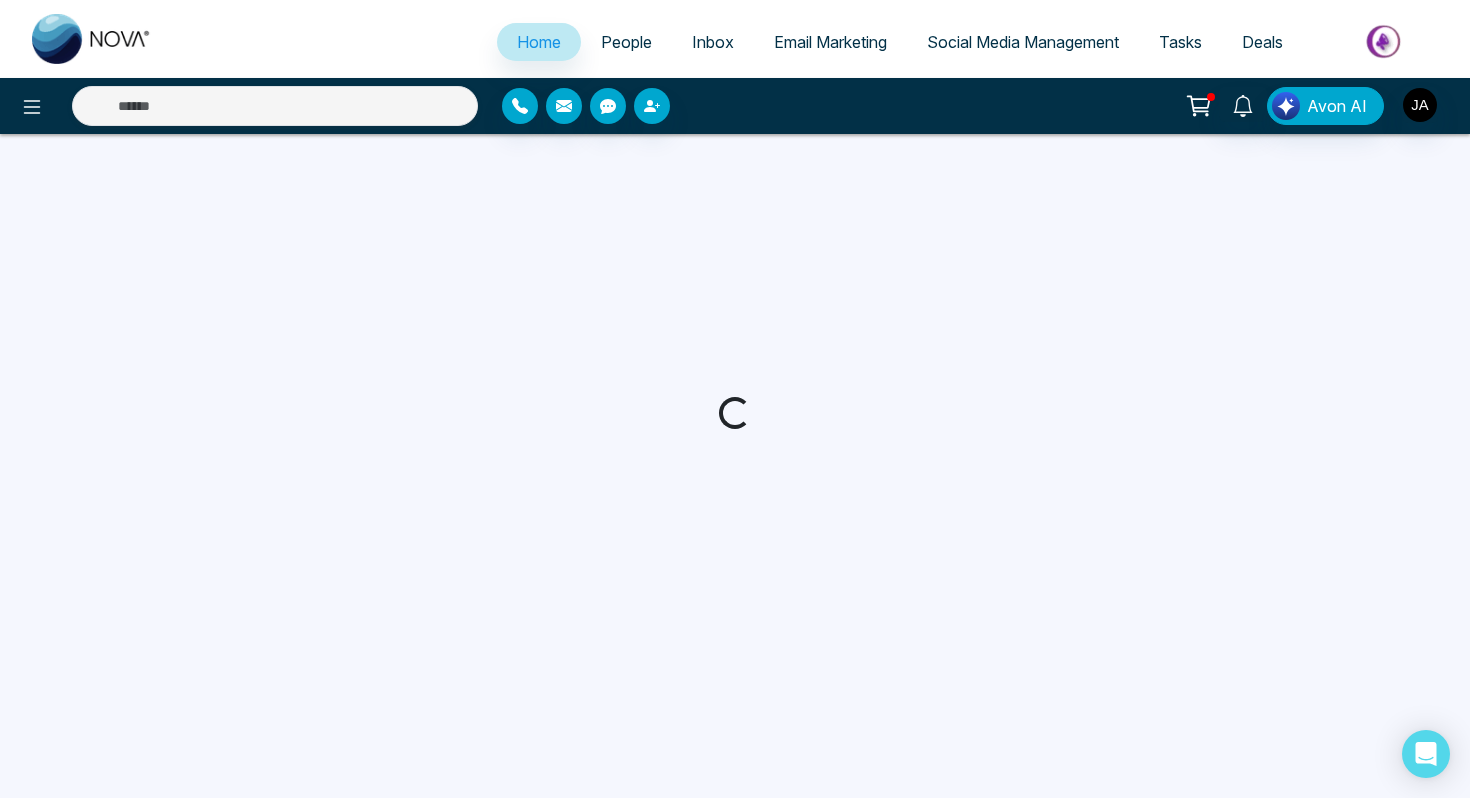 select on "*" 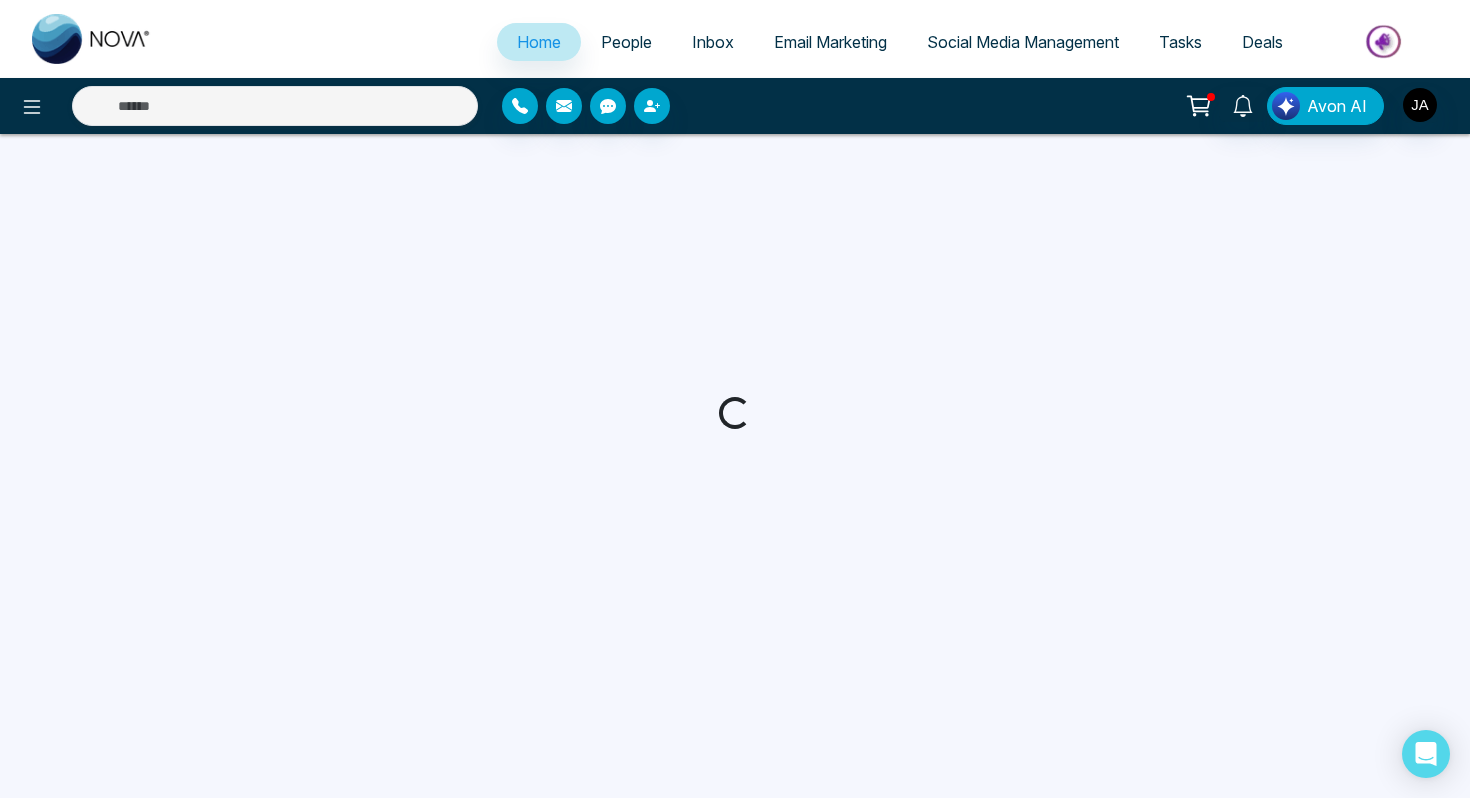 select on "*" 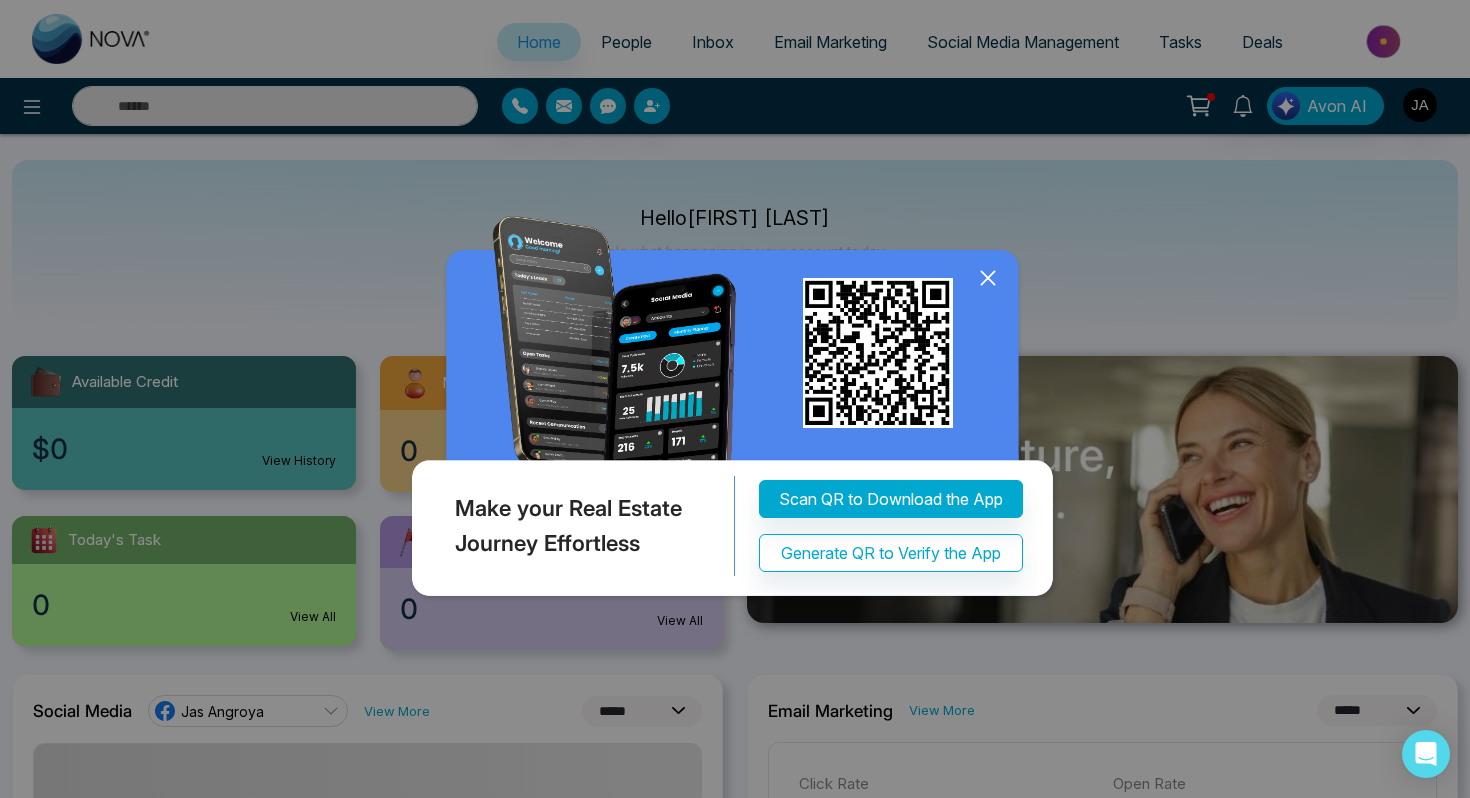 click 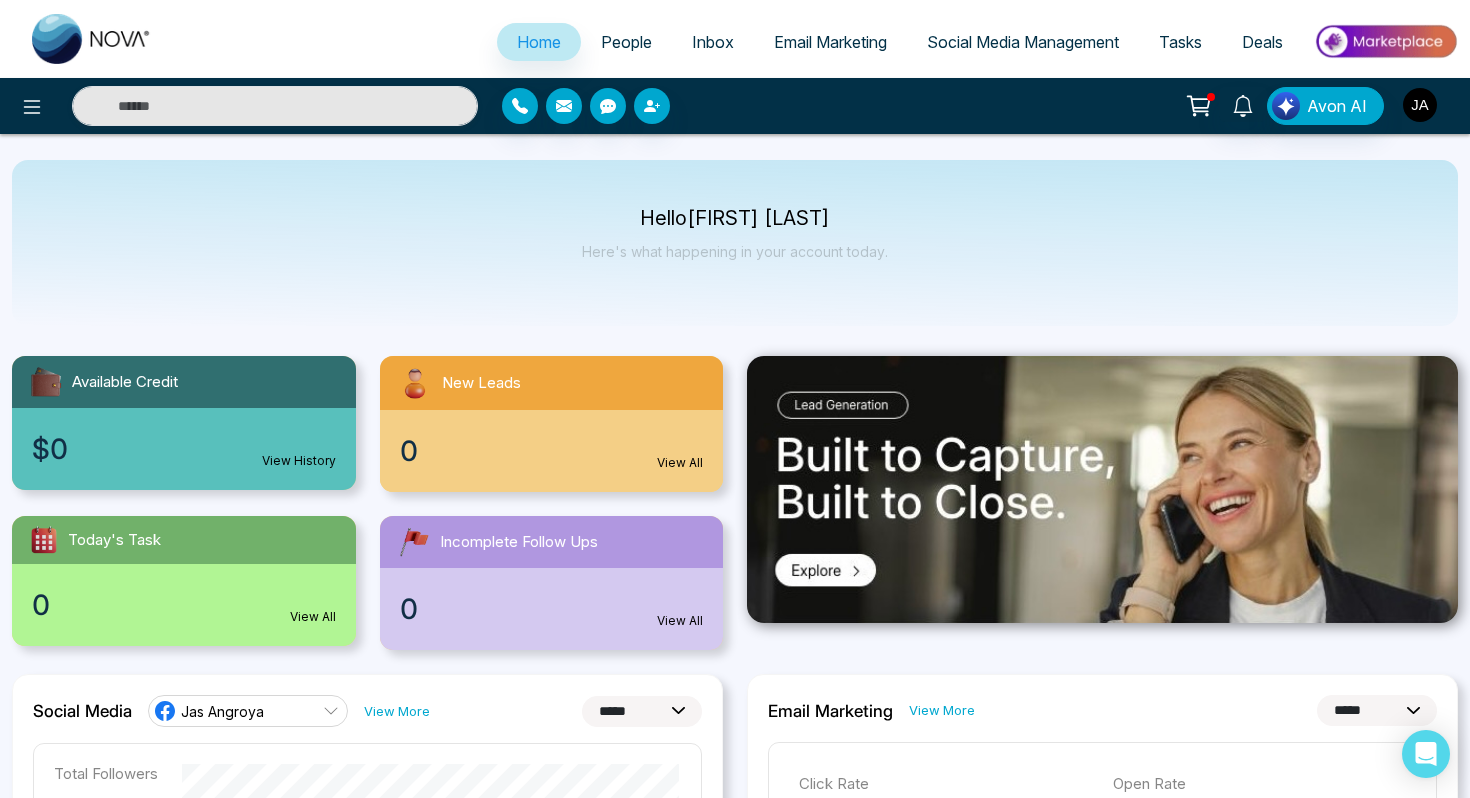 click at bounding box center [1420, 105] 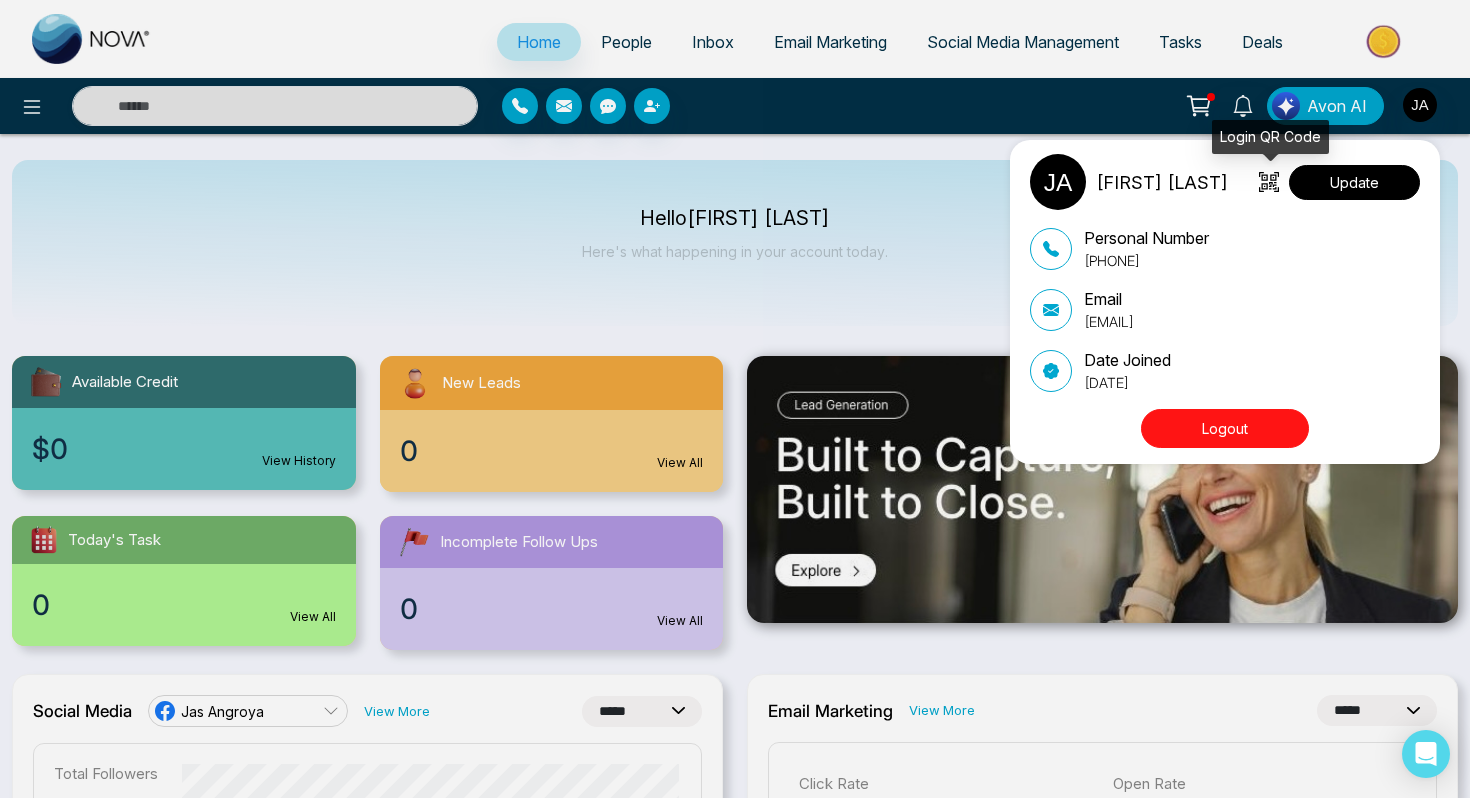 click on "Update" at bounding box center (1354, 182) 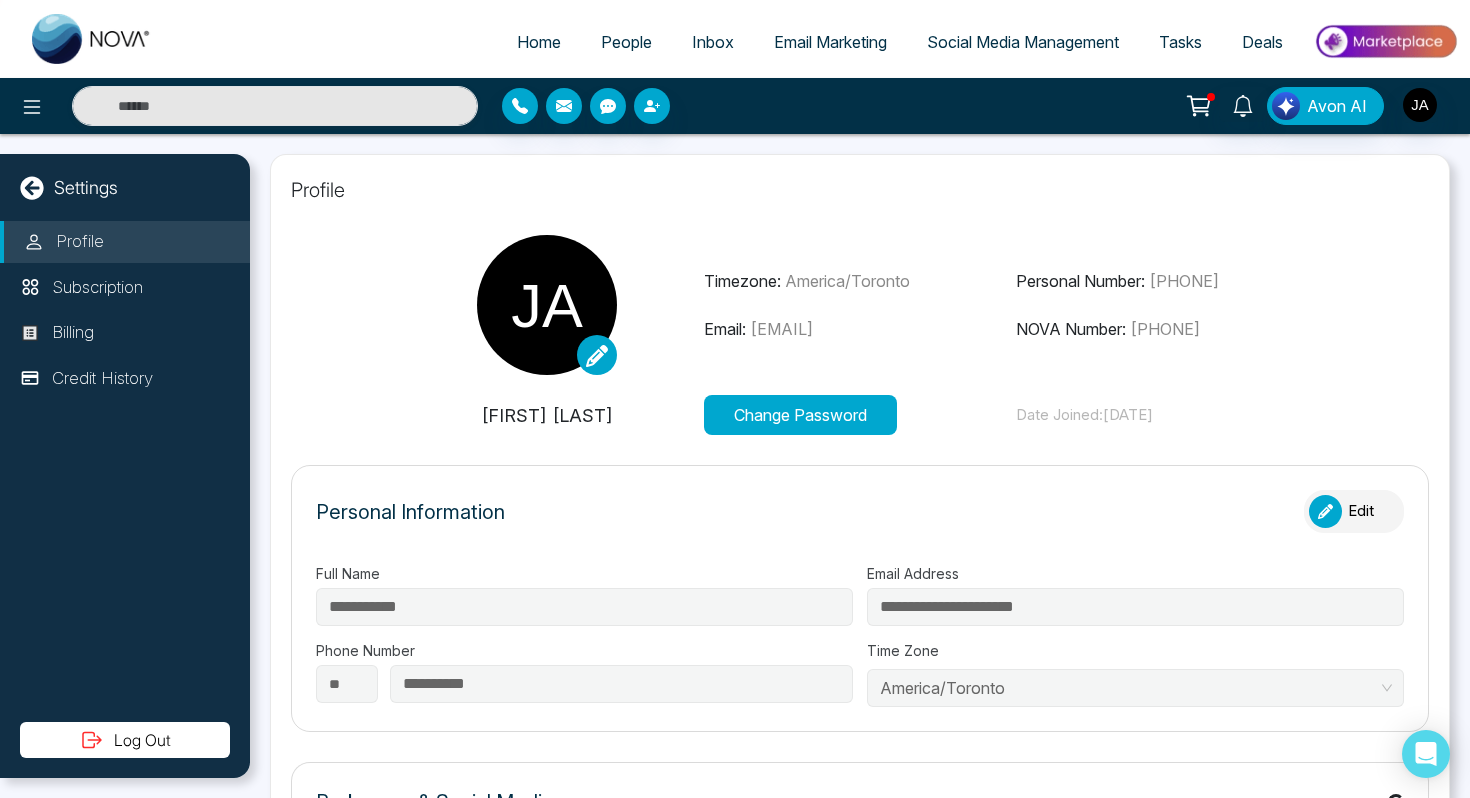 type on "**********" 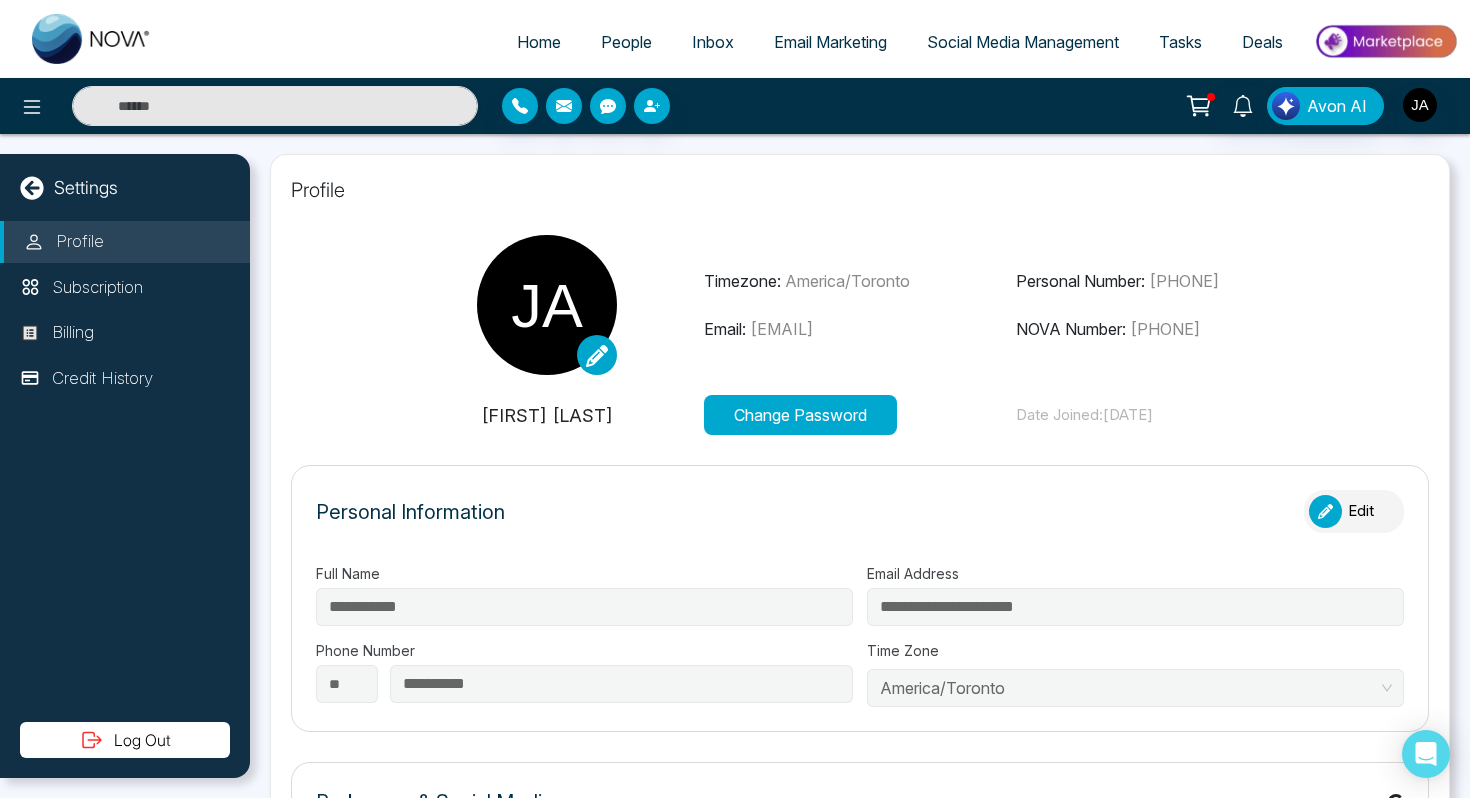 type on "**********" 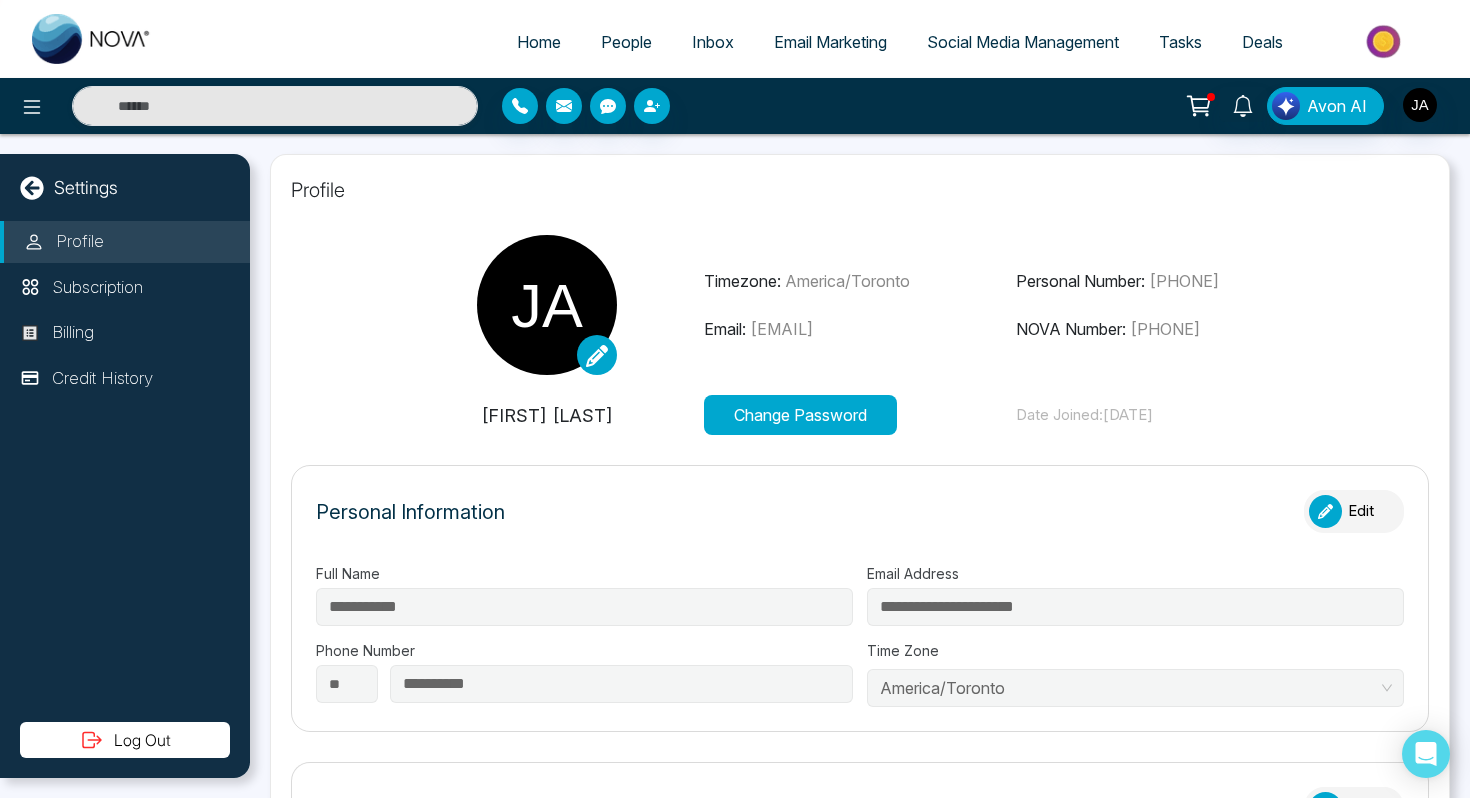 click on "Edit" at bounding box center [1354, 511] 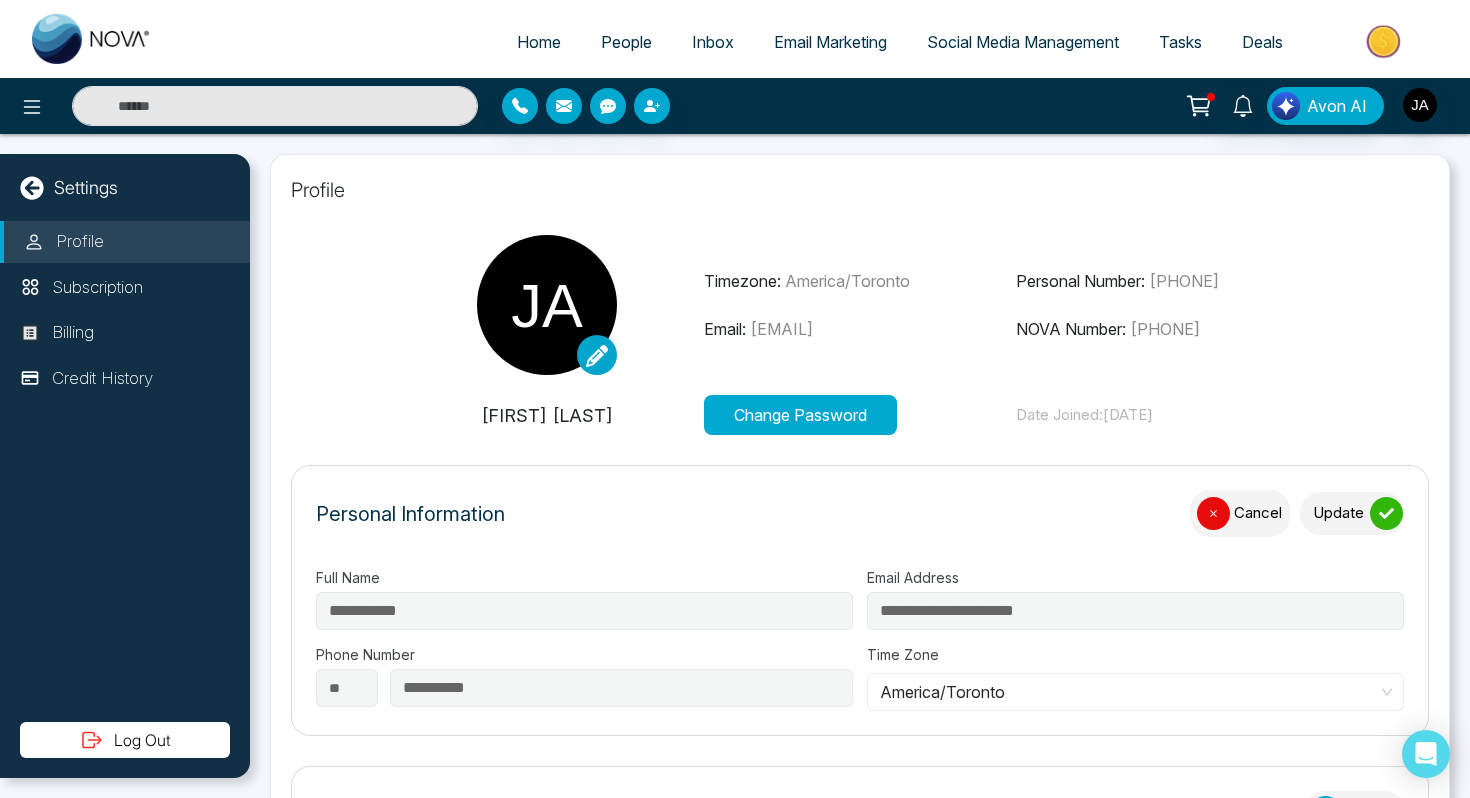 click on "**********" at bounding box center [860, 639] 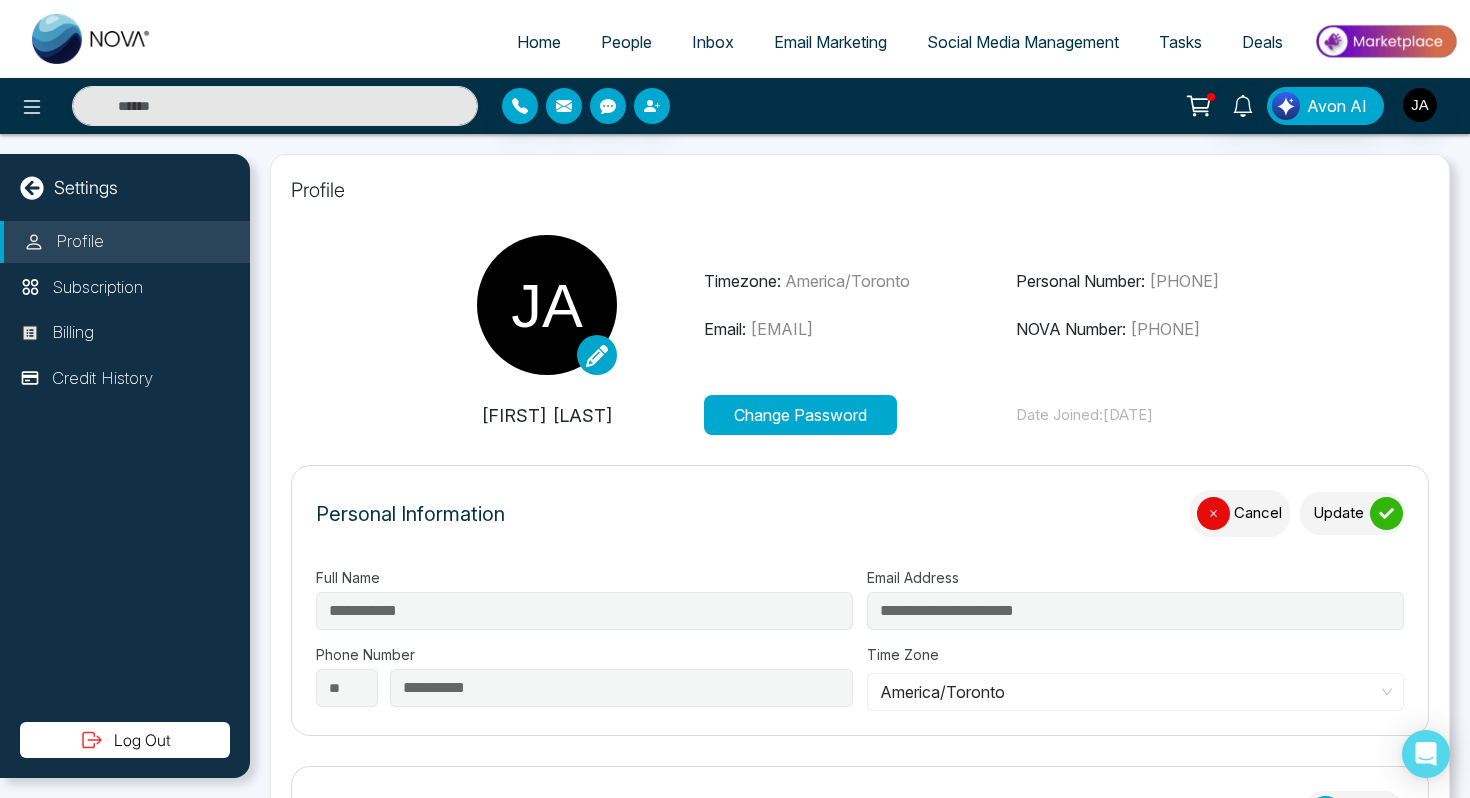 click on "Cancel" at bounding box center (1240, 513) 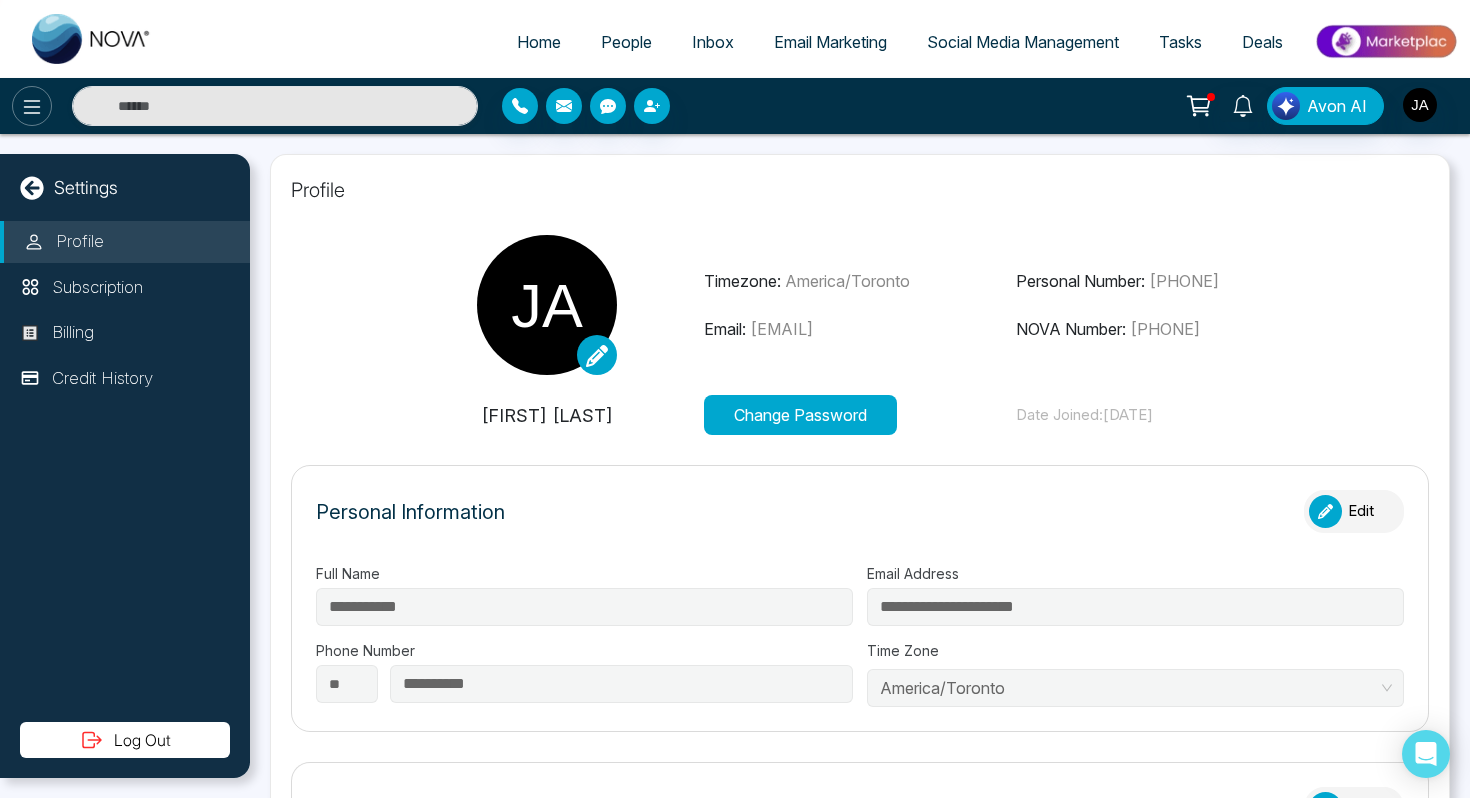 click at bounding box center [32, 106] 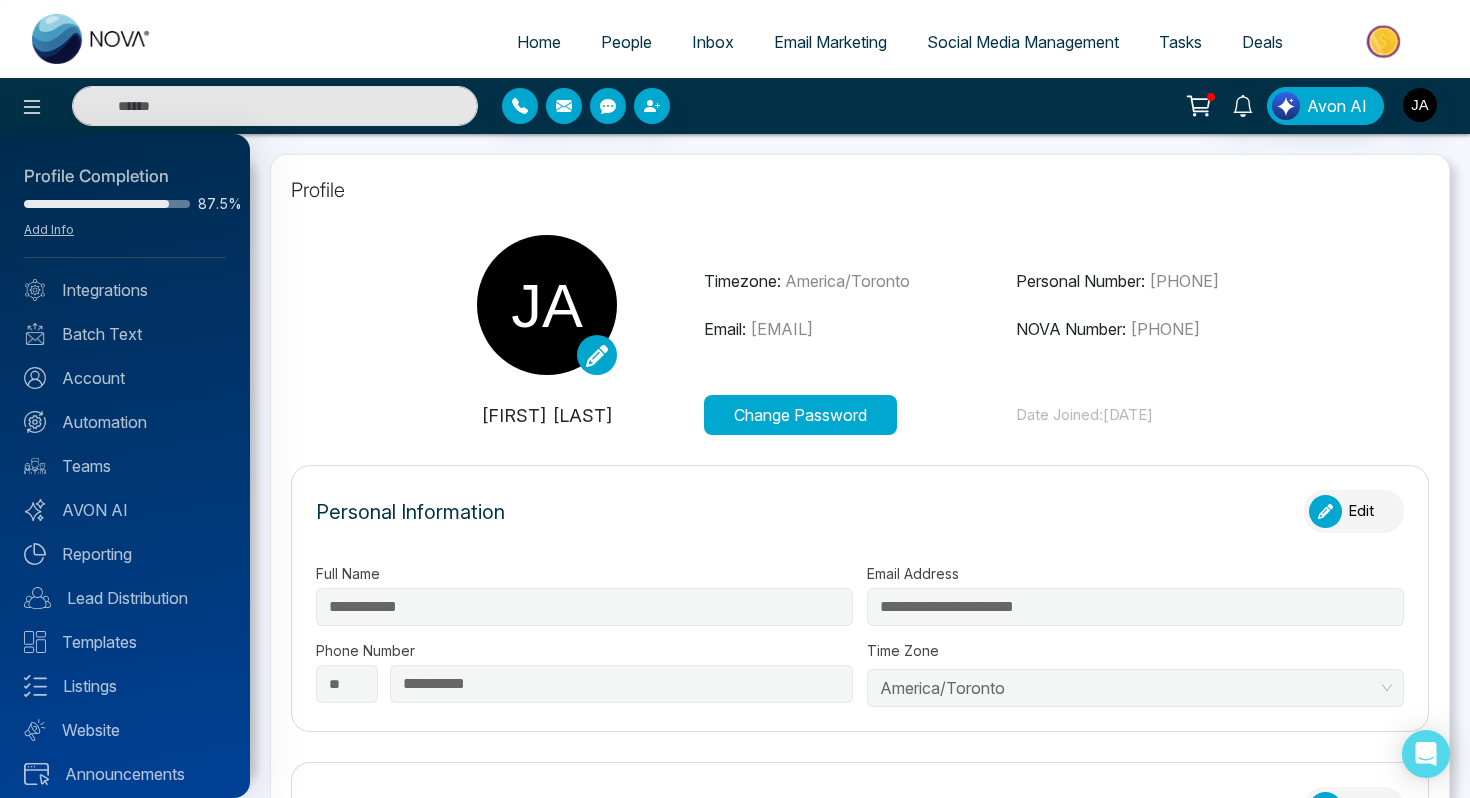 click at bounding box center [125, 203] 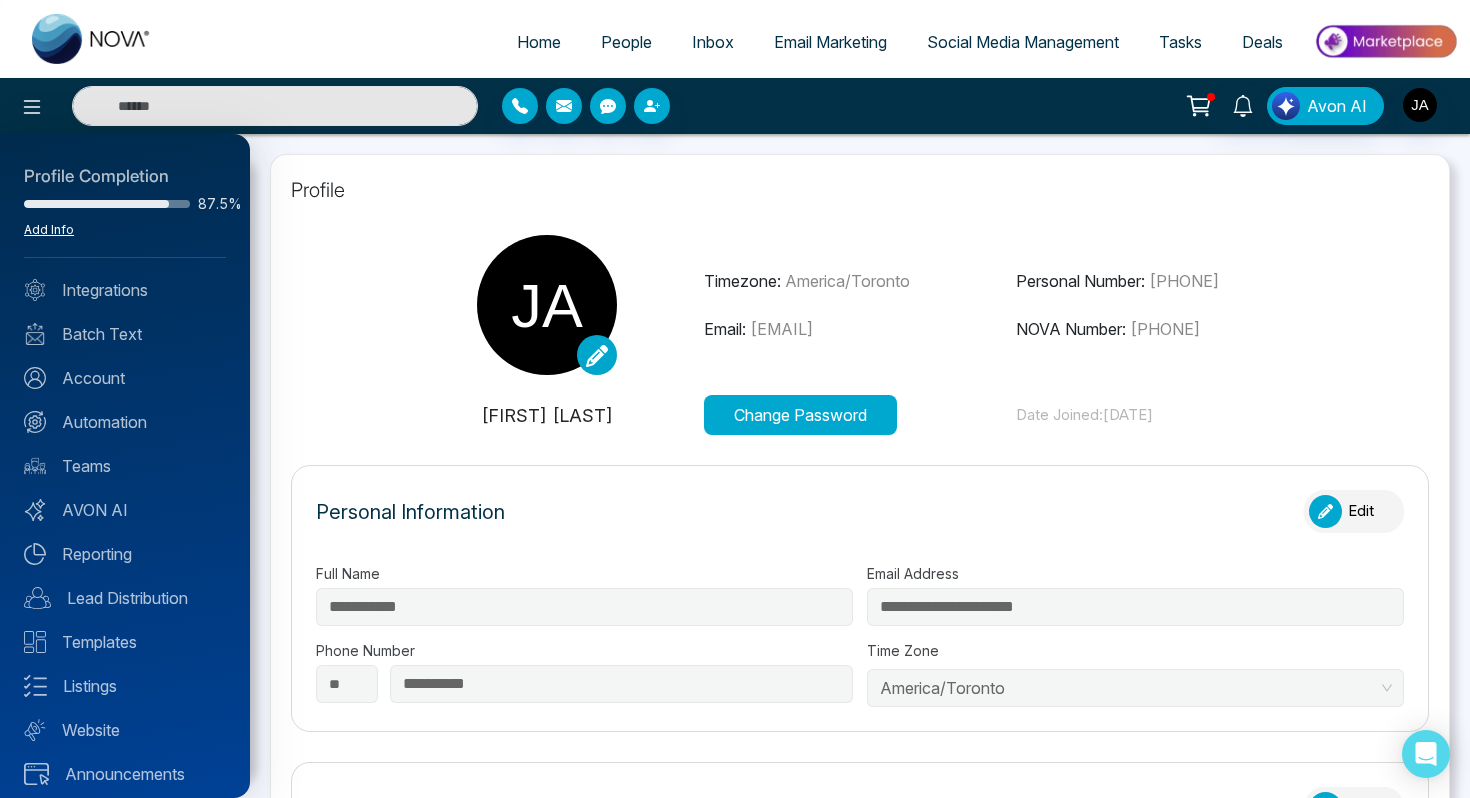 click on "Add Info" at bounding box center (49, 229) 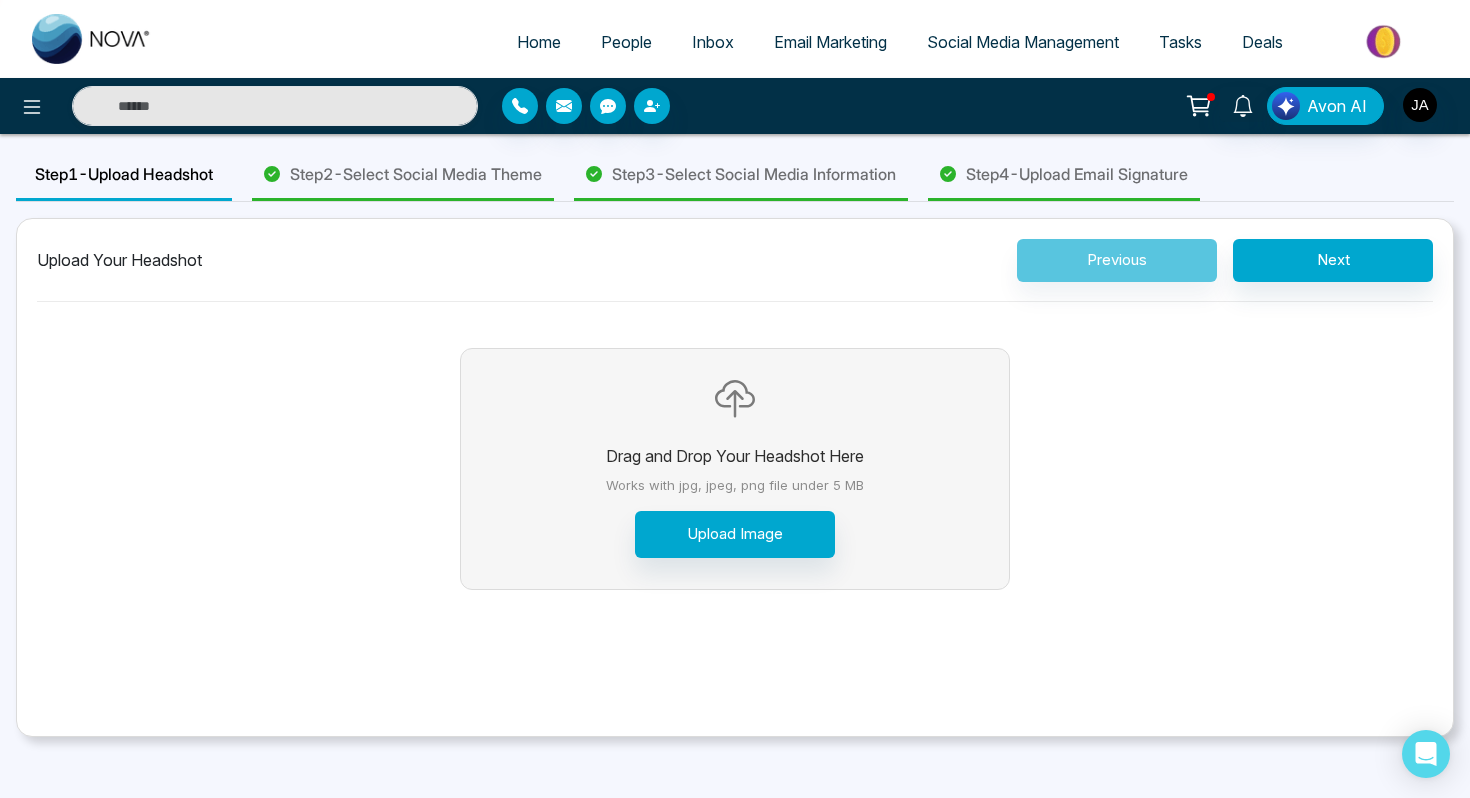 click on "Step  2  -  Select Social Media Theme" at bounding box center [416, 174] 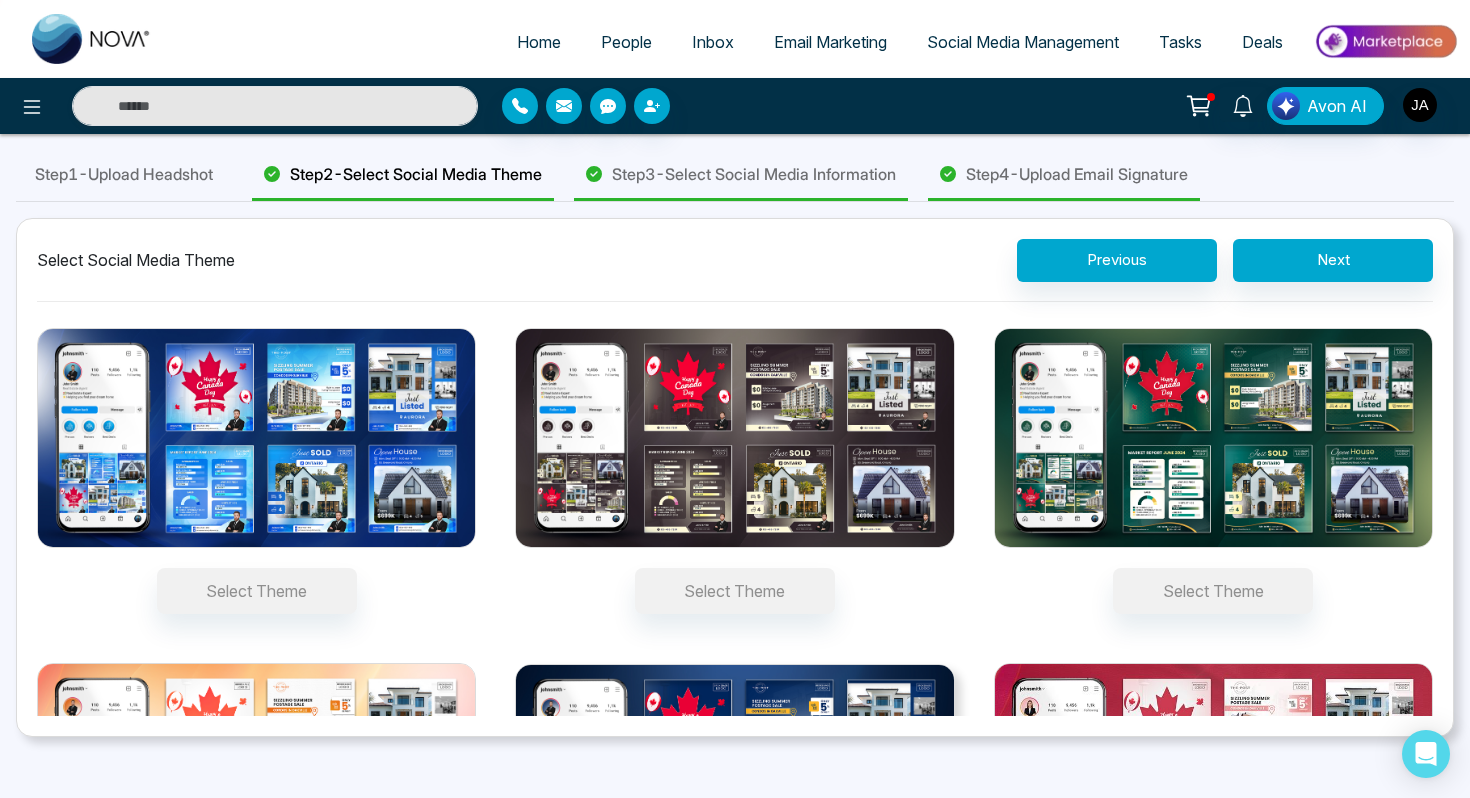 click on "Step  3  -  Select Social Media Information" at bounding box center (754, 174) 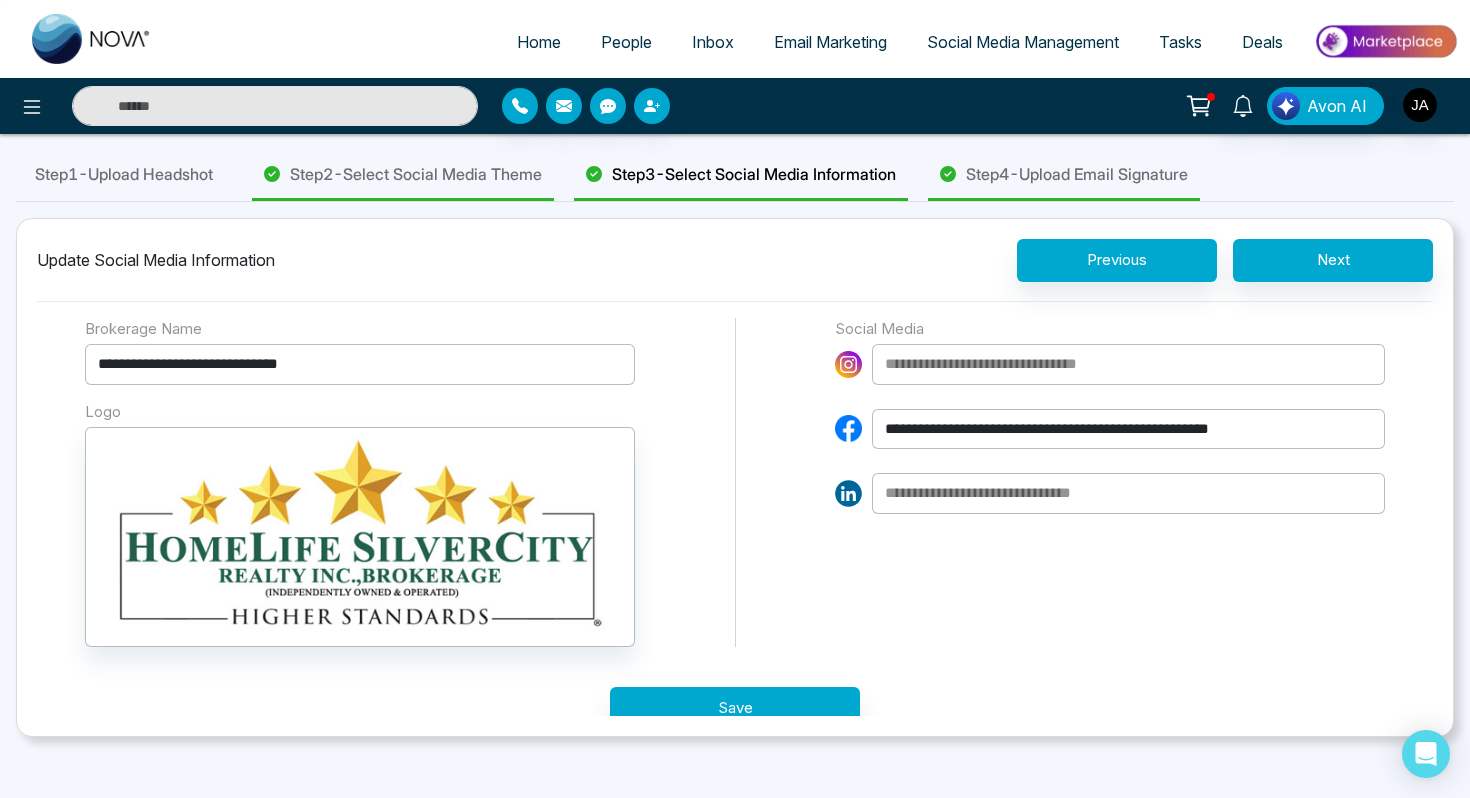 drag, startPoint x: 1364, startPoint y: 426, endPoint x: 927, endPoint y: 430, distance: 437.0183 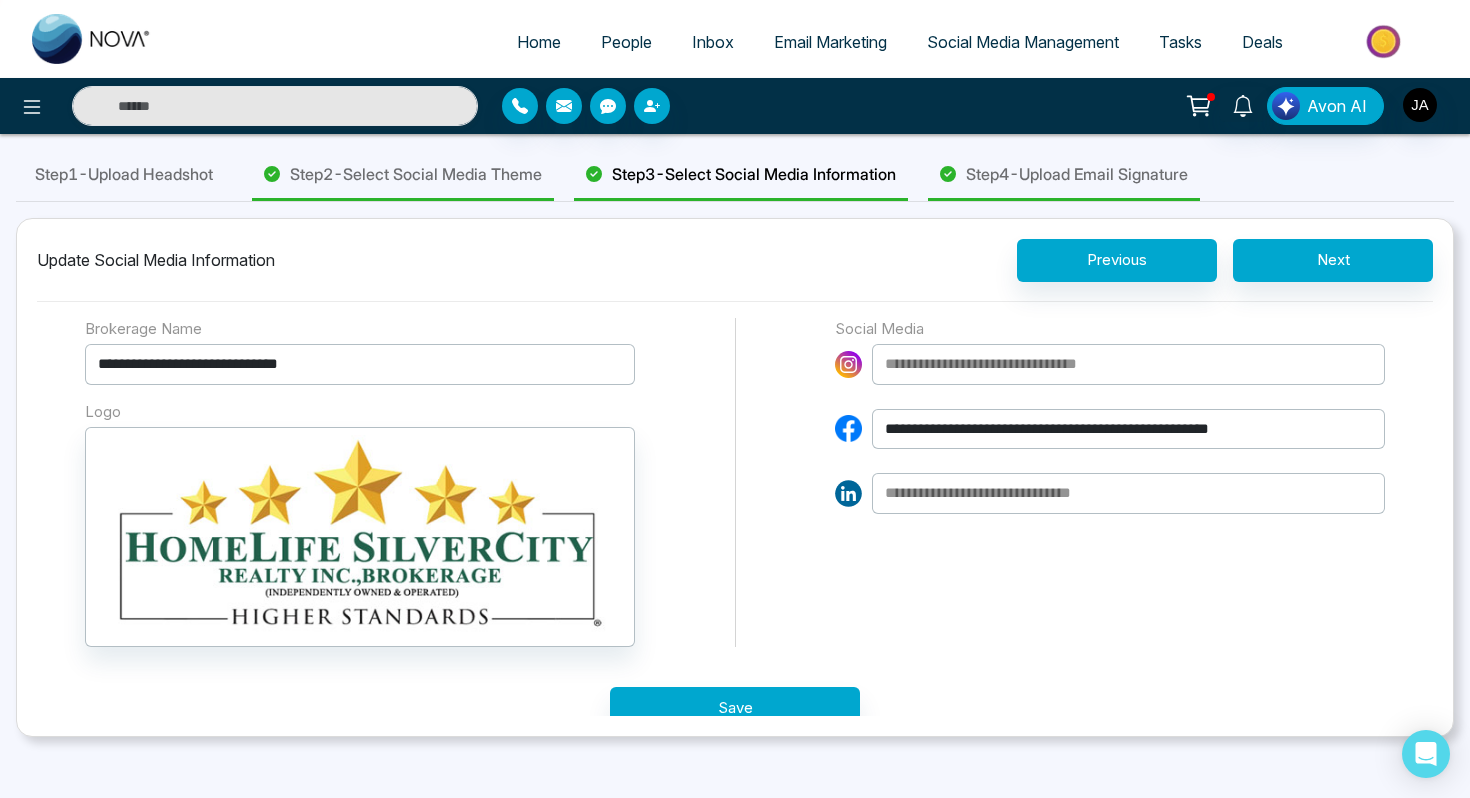 click on "**********" at bounding box center [1128, 429] 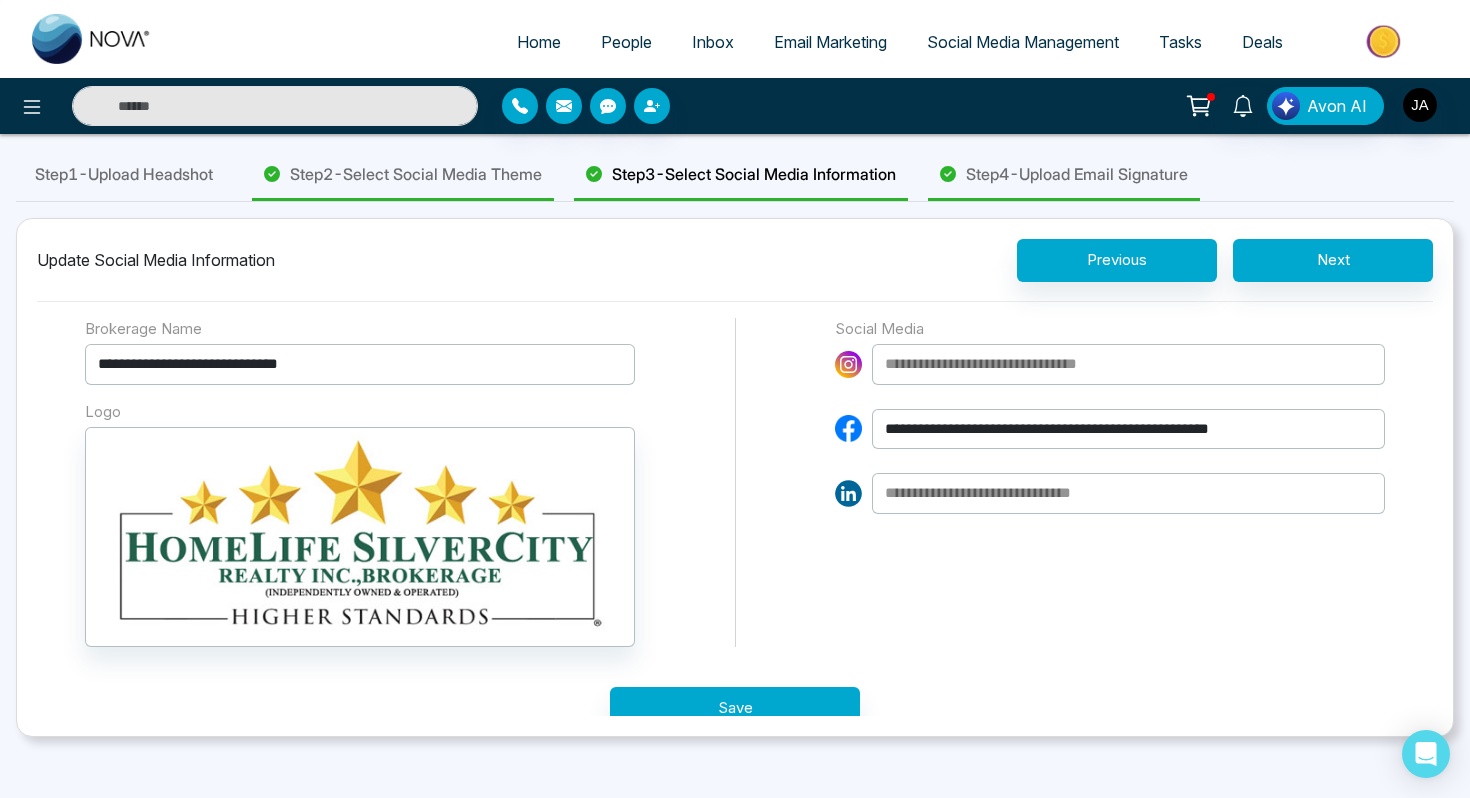 click at bounding box center [1128, 364] 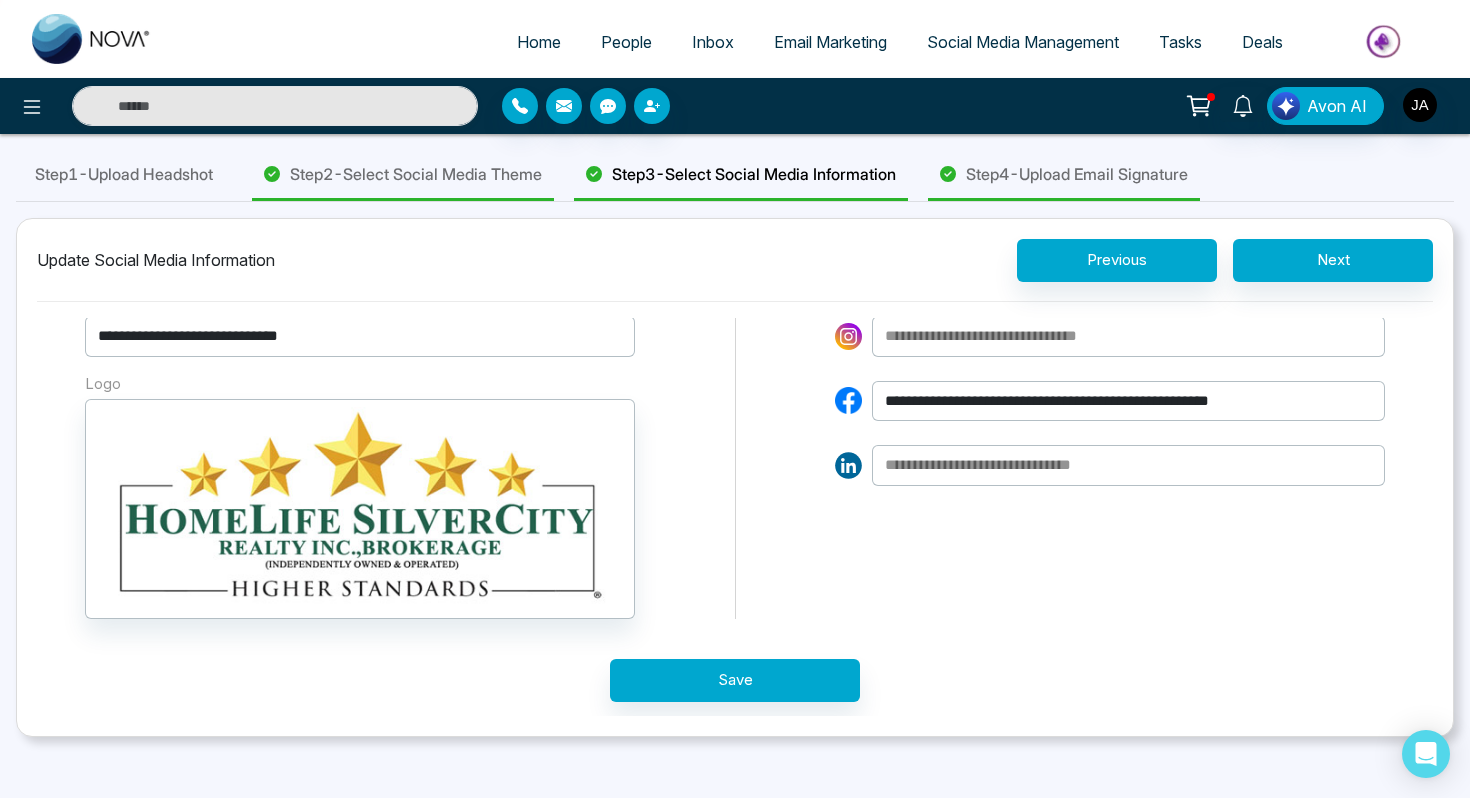 scroll, scrollTop: 0, scrollLeft: 0, axis: both 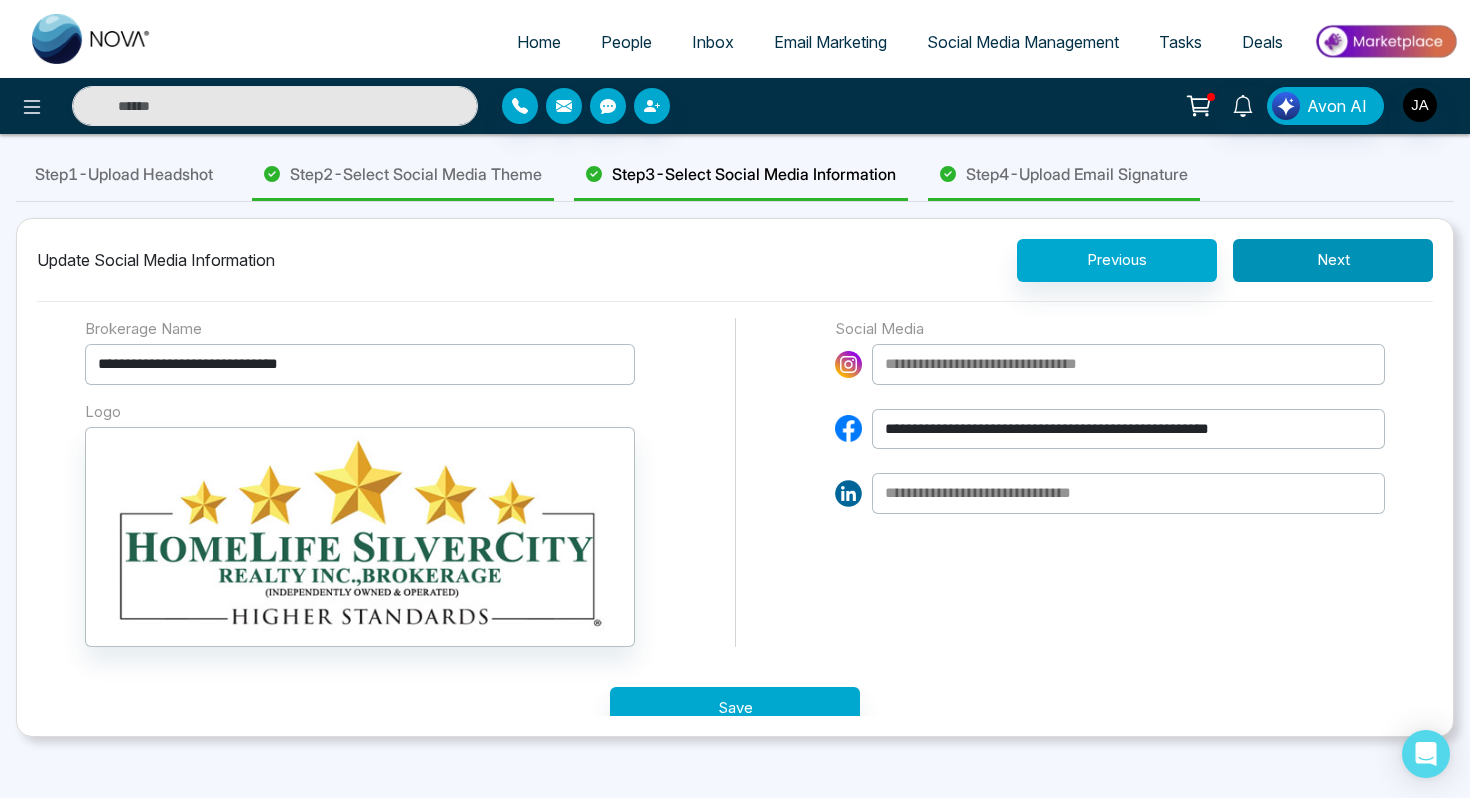 click on "Next" at bounding box center (1333, 260) 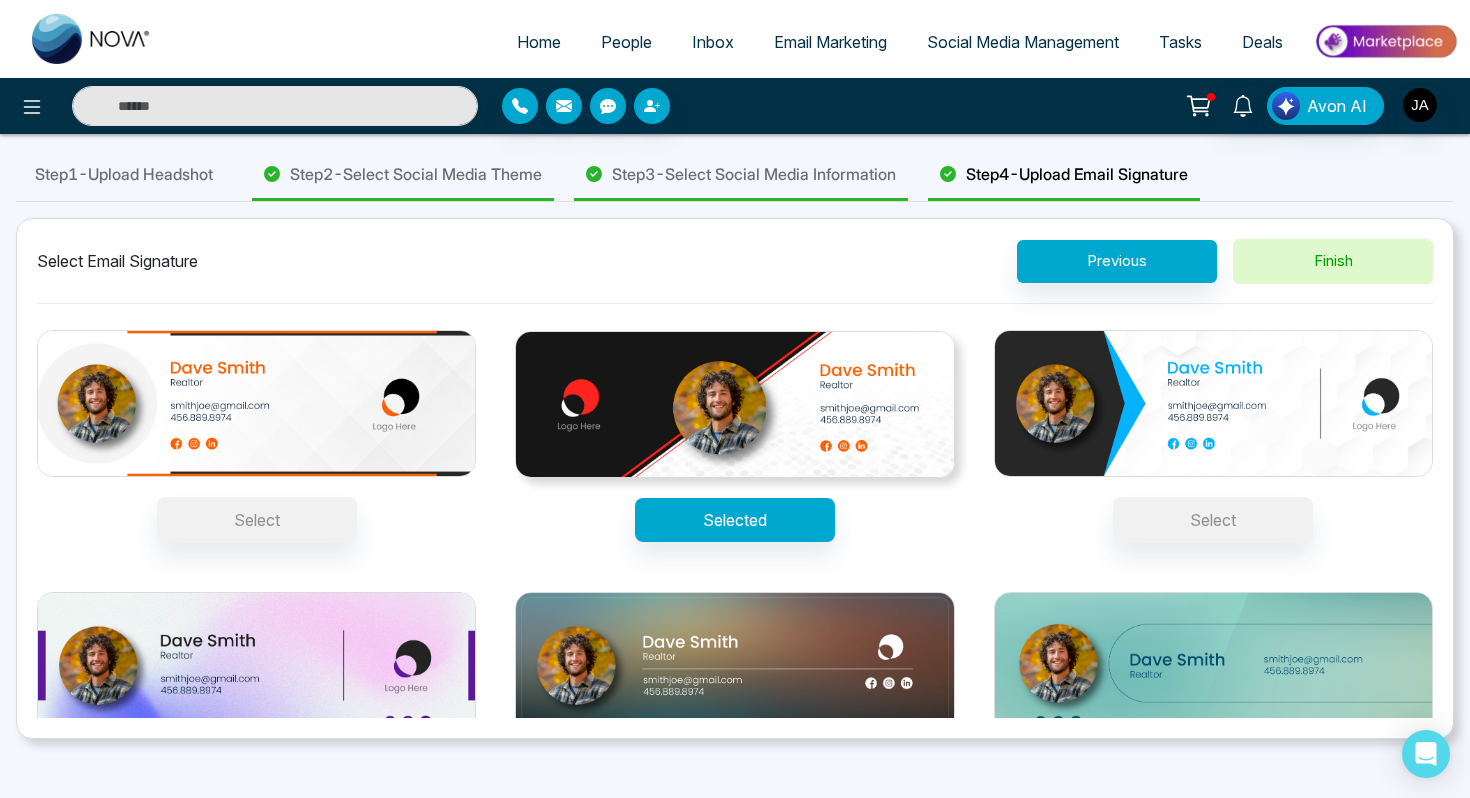 scroll, scrollTop: 87, scrollLeft: 0, axis: vertical 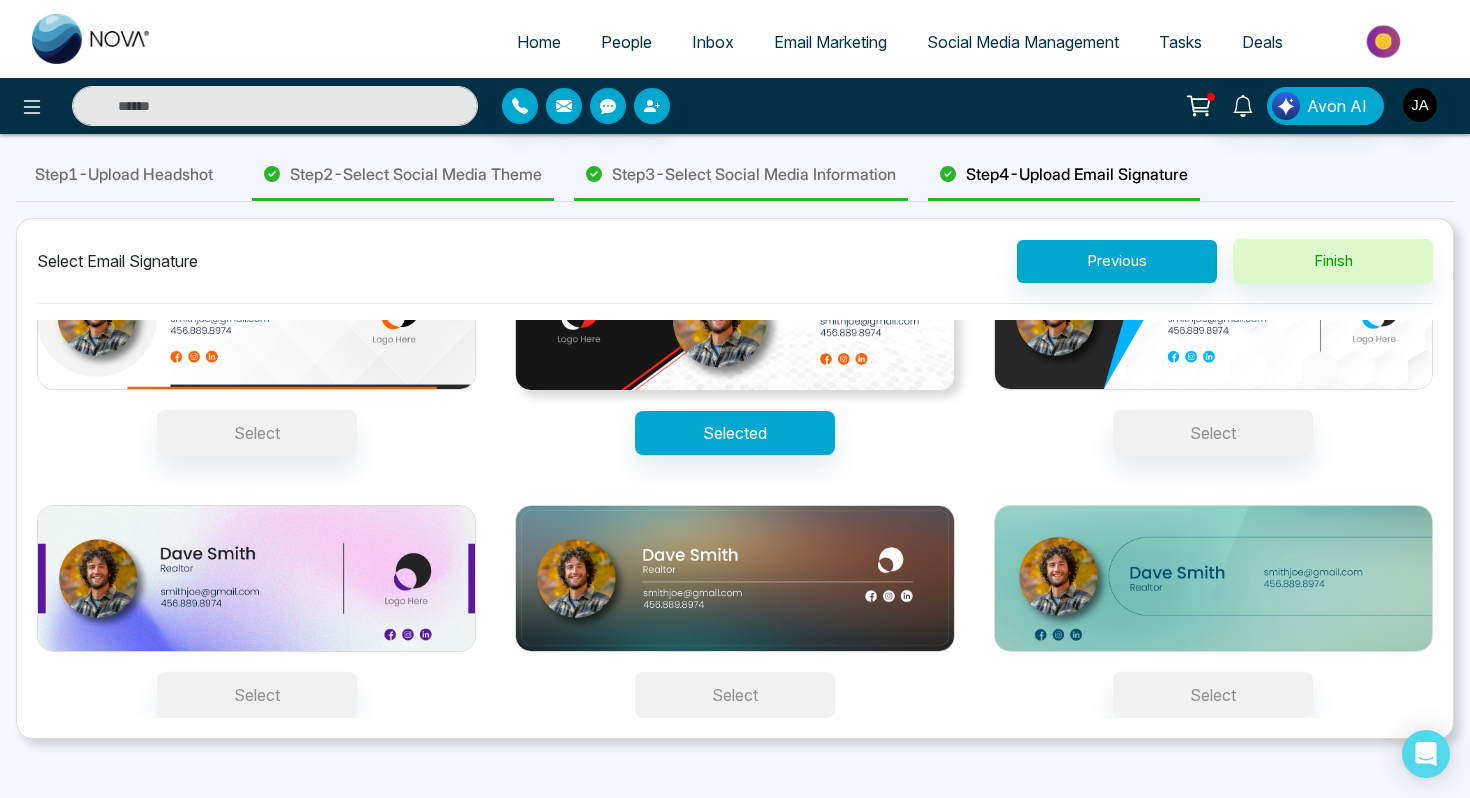click on "Select" at bounding box center [735, 695] 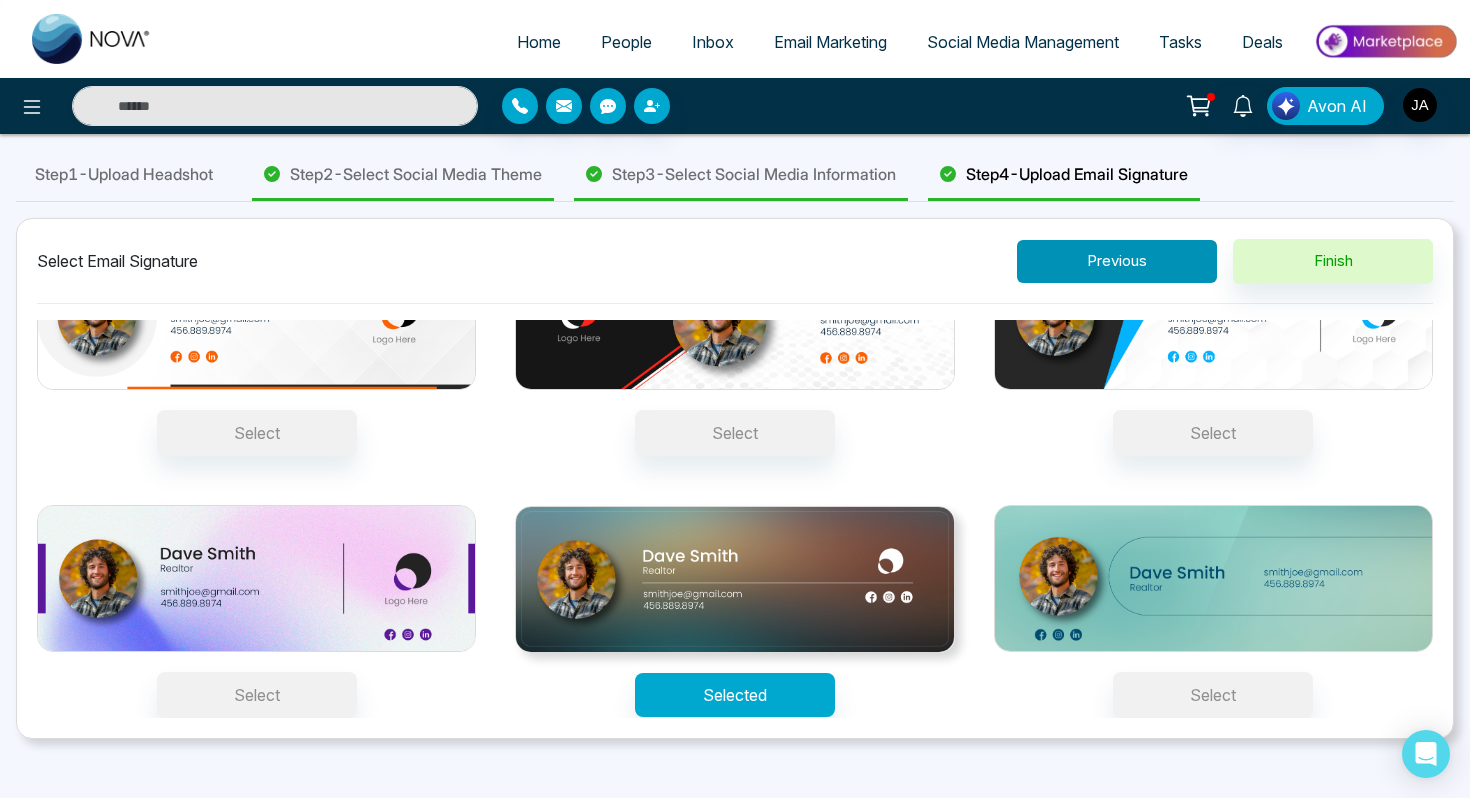 click on "Previous" at bounding box center (1117, 261) 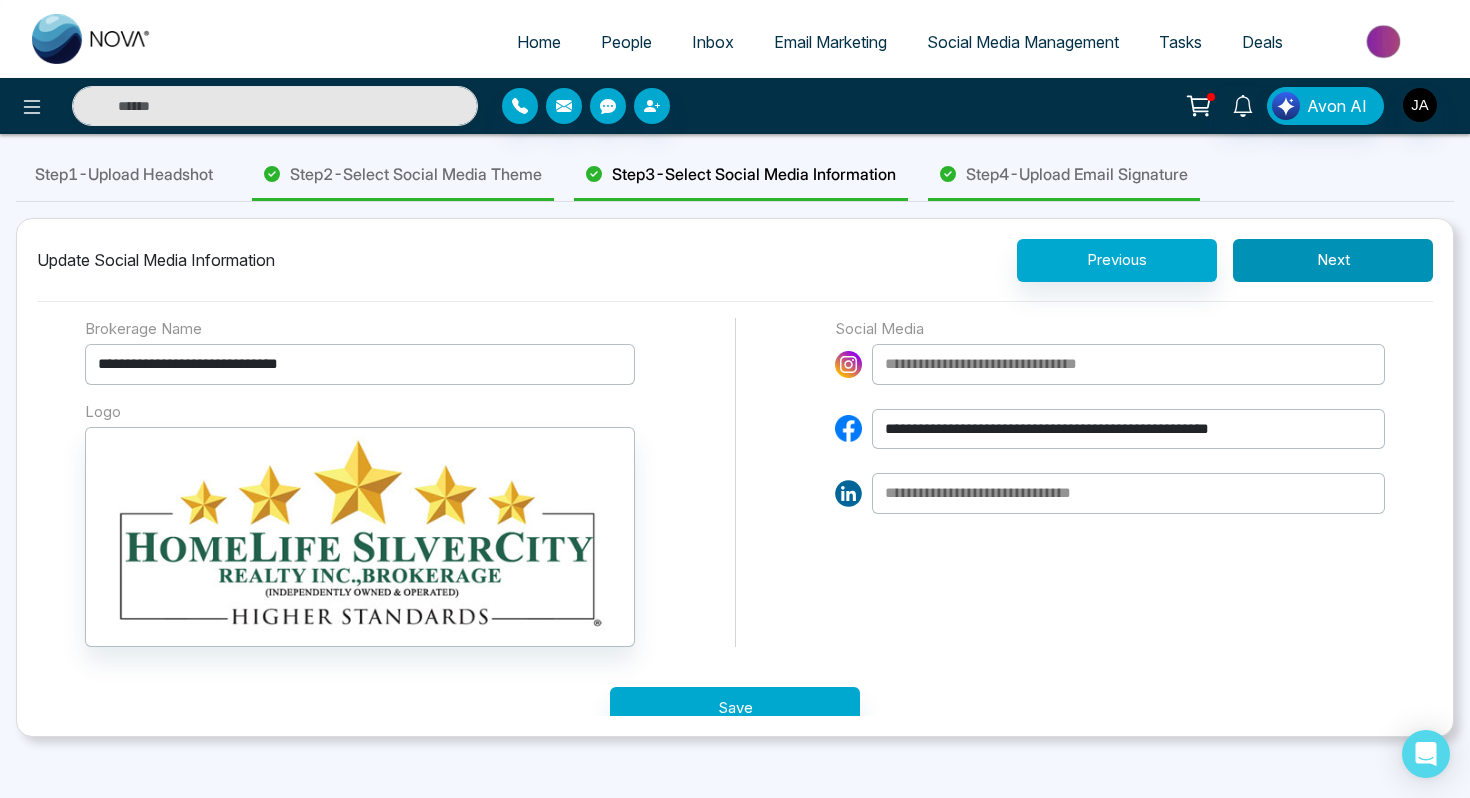 click on "Next" at bounding box center [1333, 260] 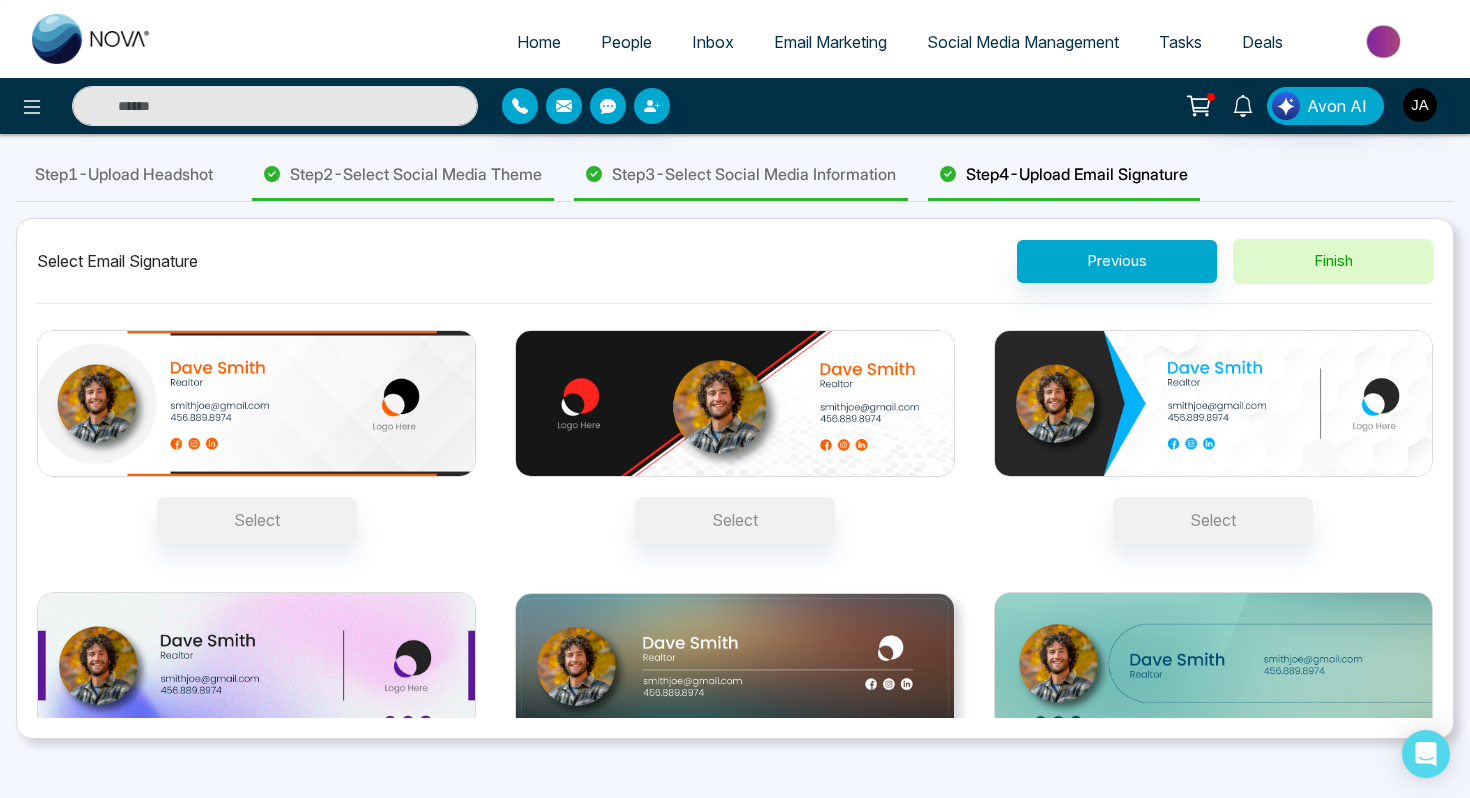 scroll, scrollTop: 9, scrollLeft: 0, axis: vertical 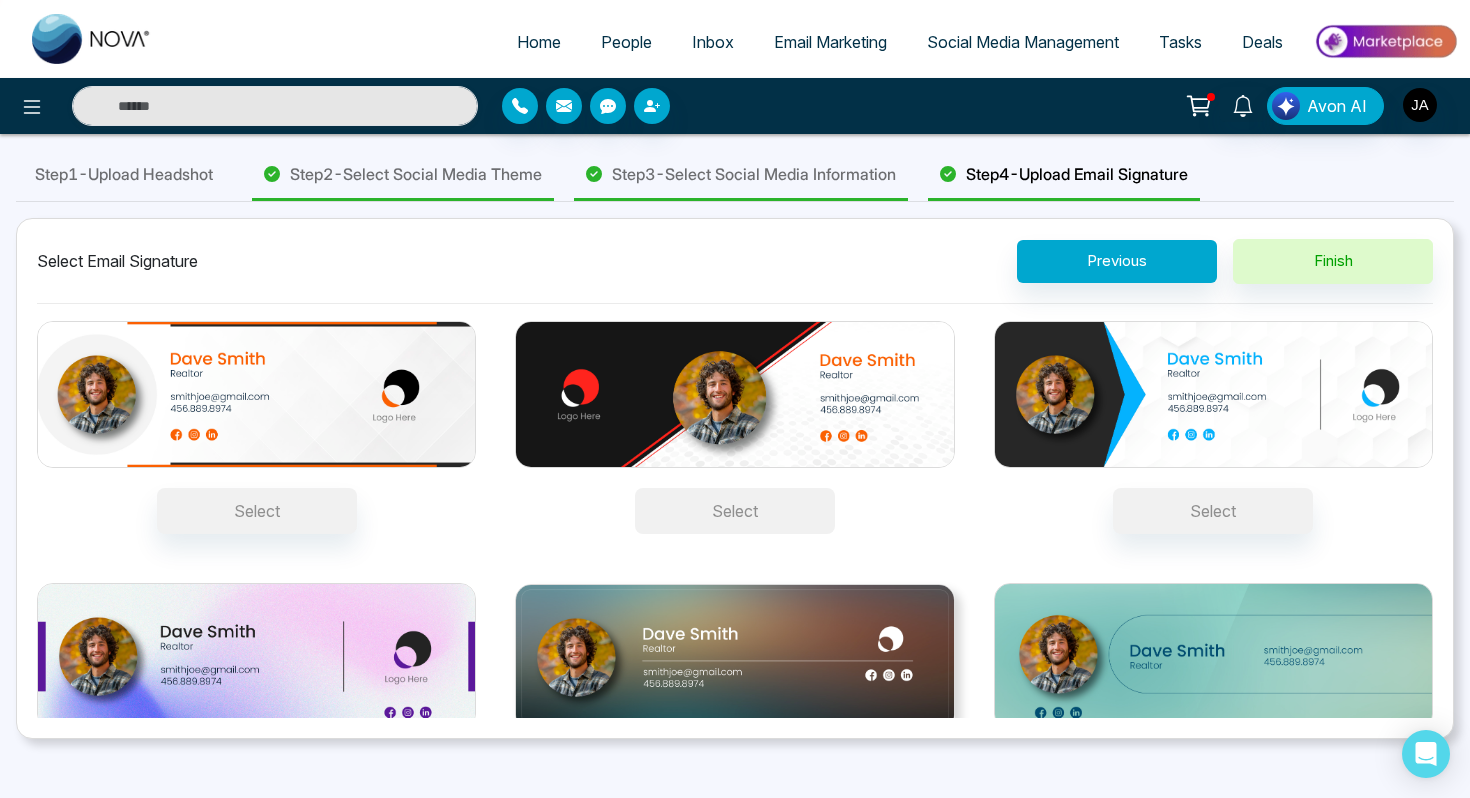 click on "Select" at bounding box center [735, 511] 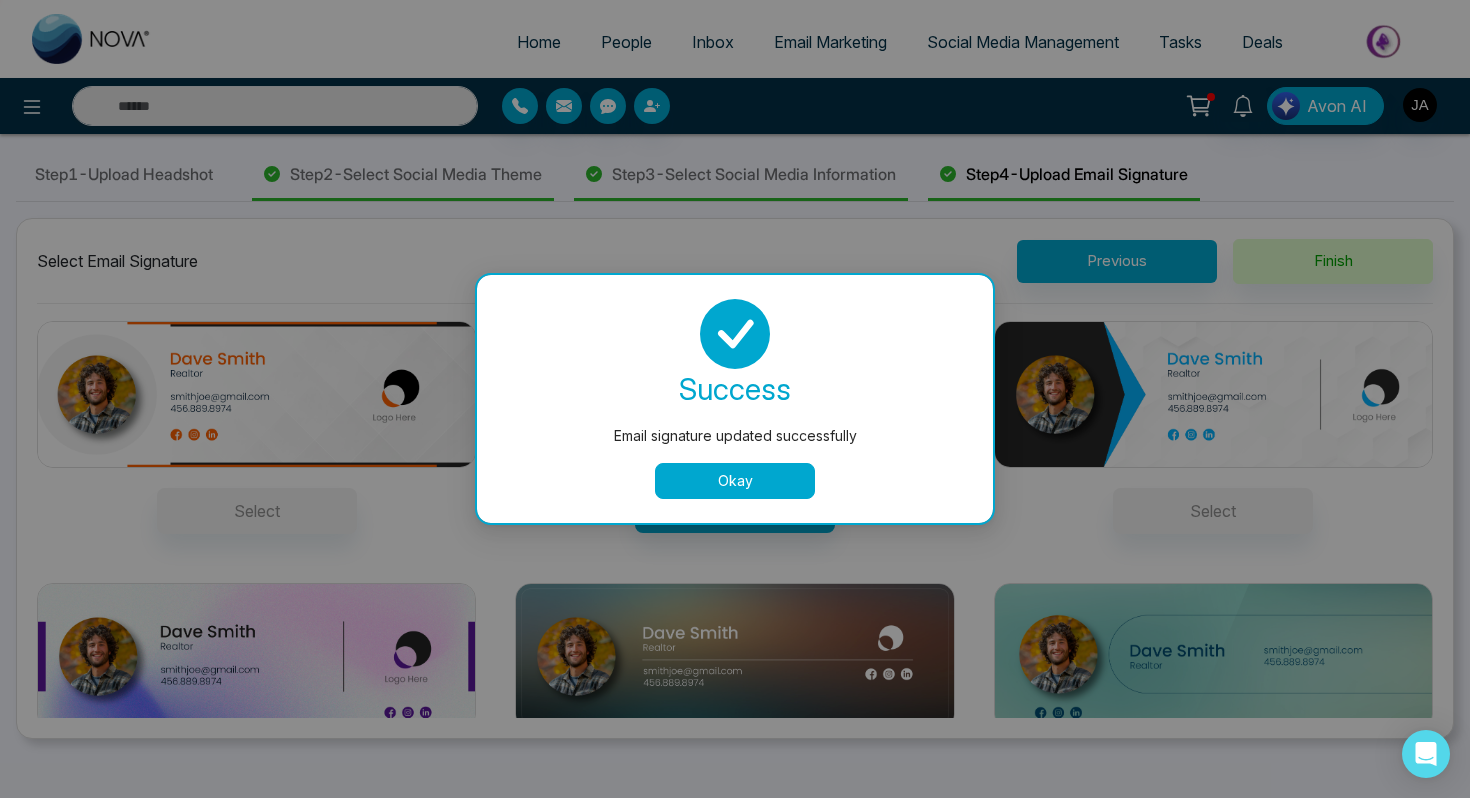 click on "Okay" at bounding box center (735, 481) 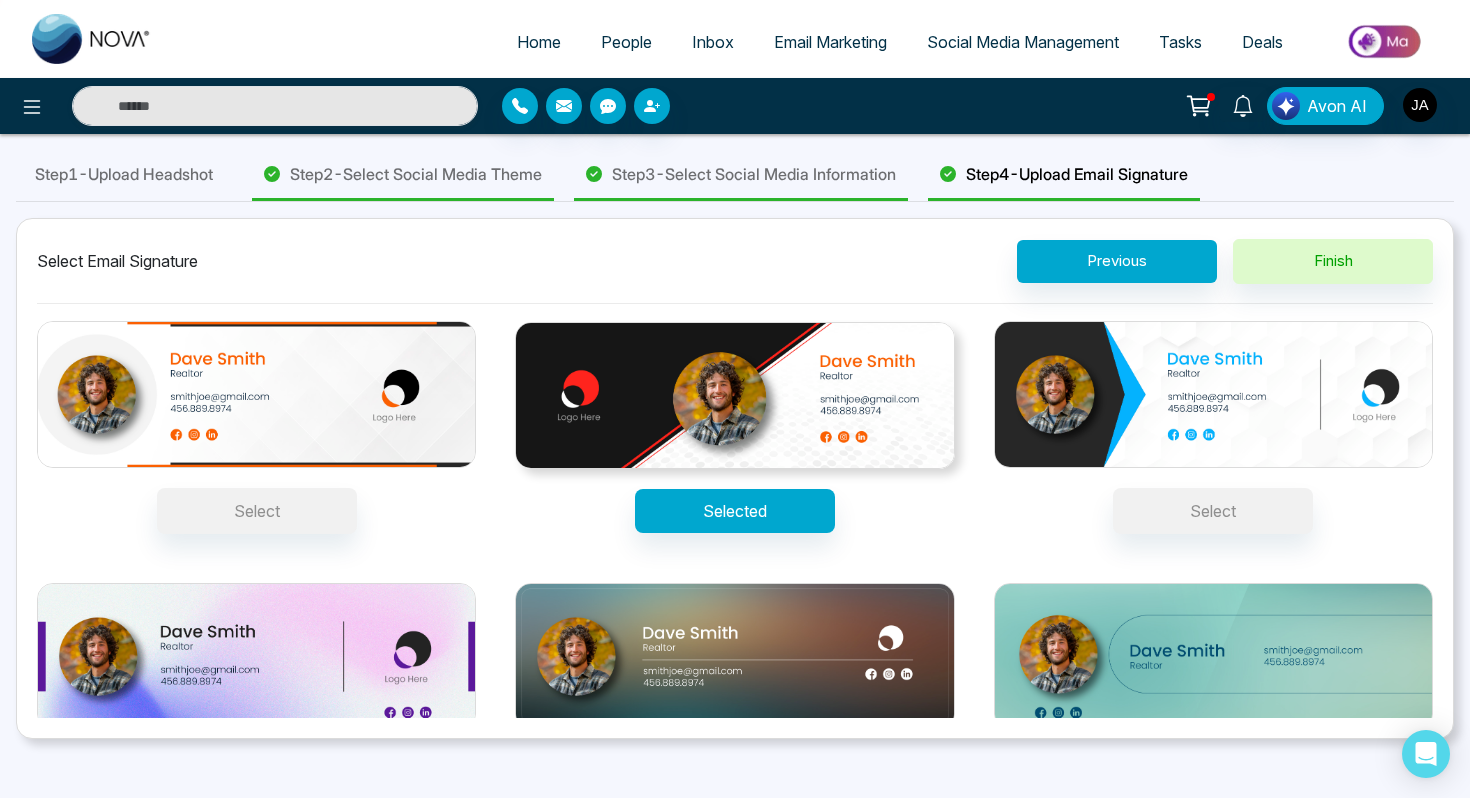 scroll, scrollTop: 87, scrollLeft: 0, axis: vertical 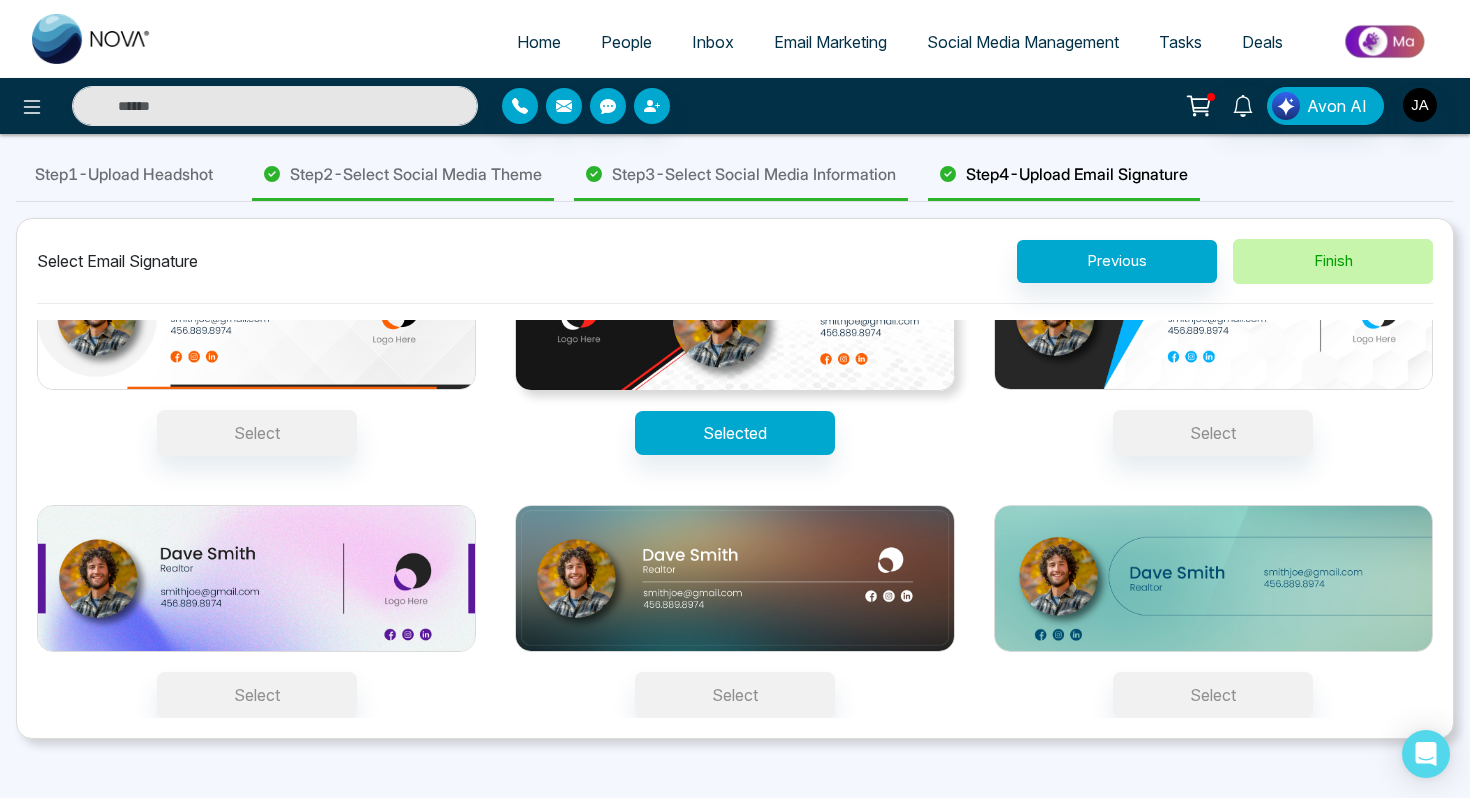 click on "Finish" at bounding box center (1333, 261) 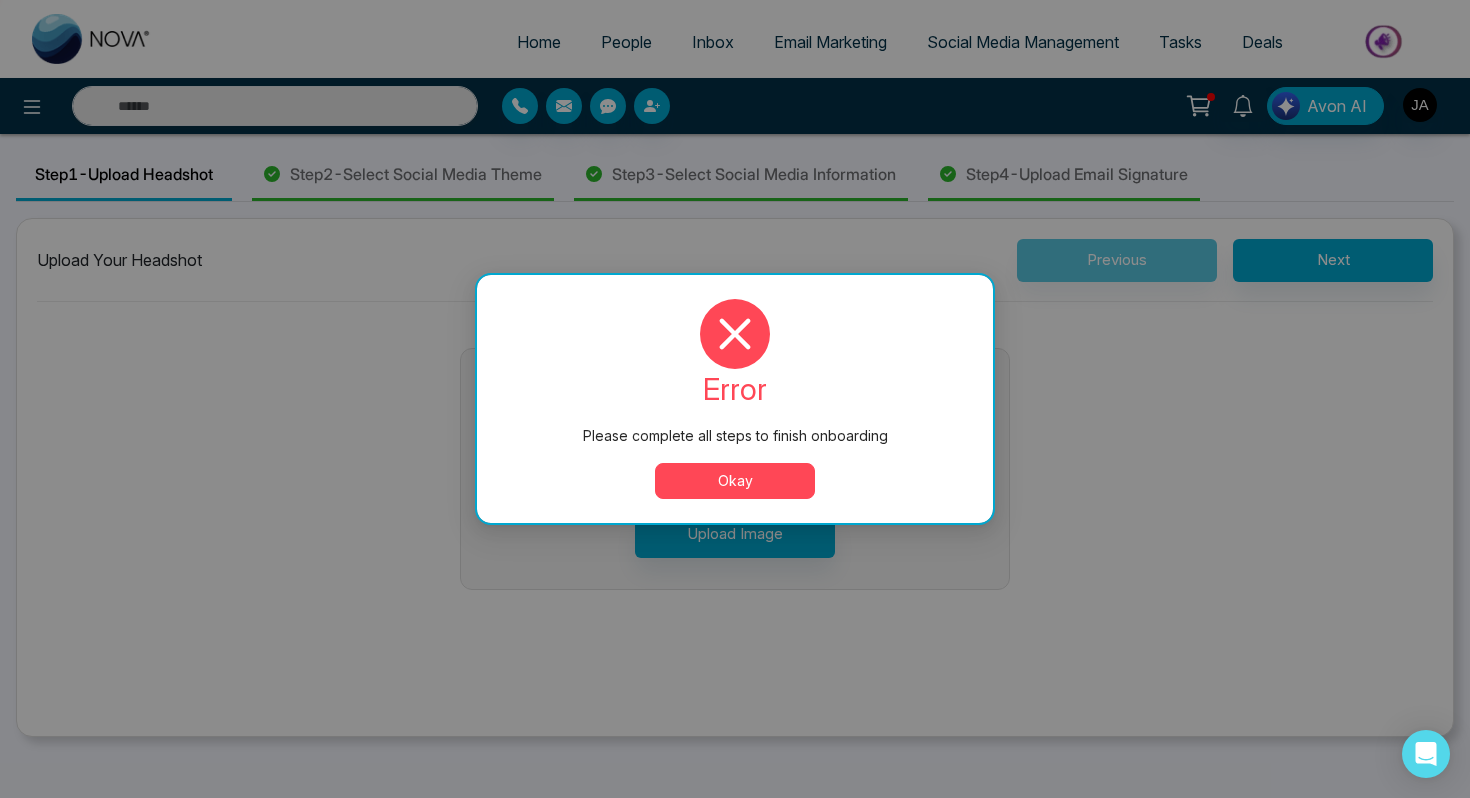 click on "Okay" at bounding box center [735, 481] 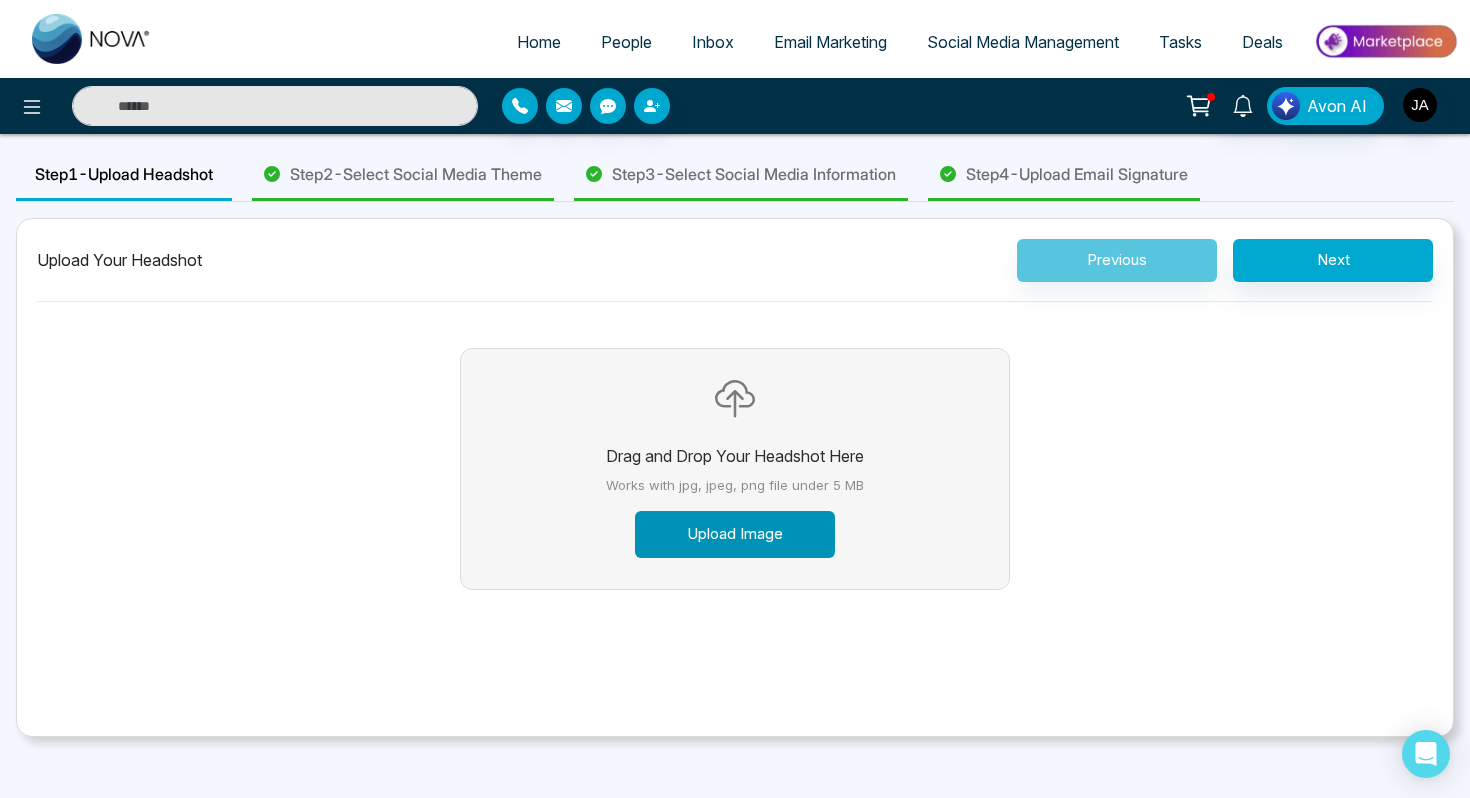 click on "Upload Image" at bounding box center [735, 534] 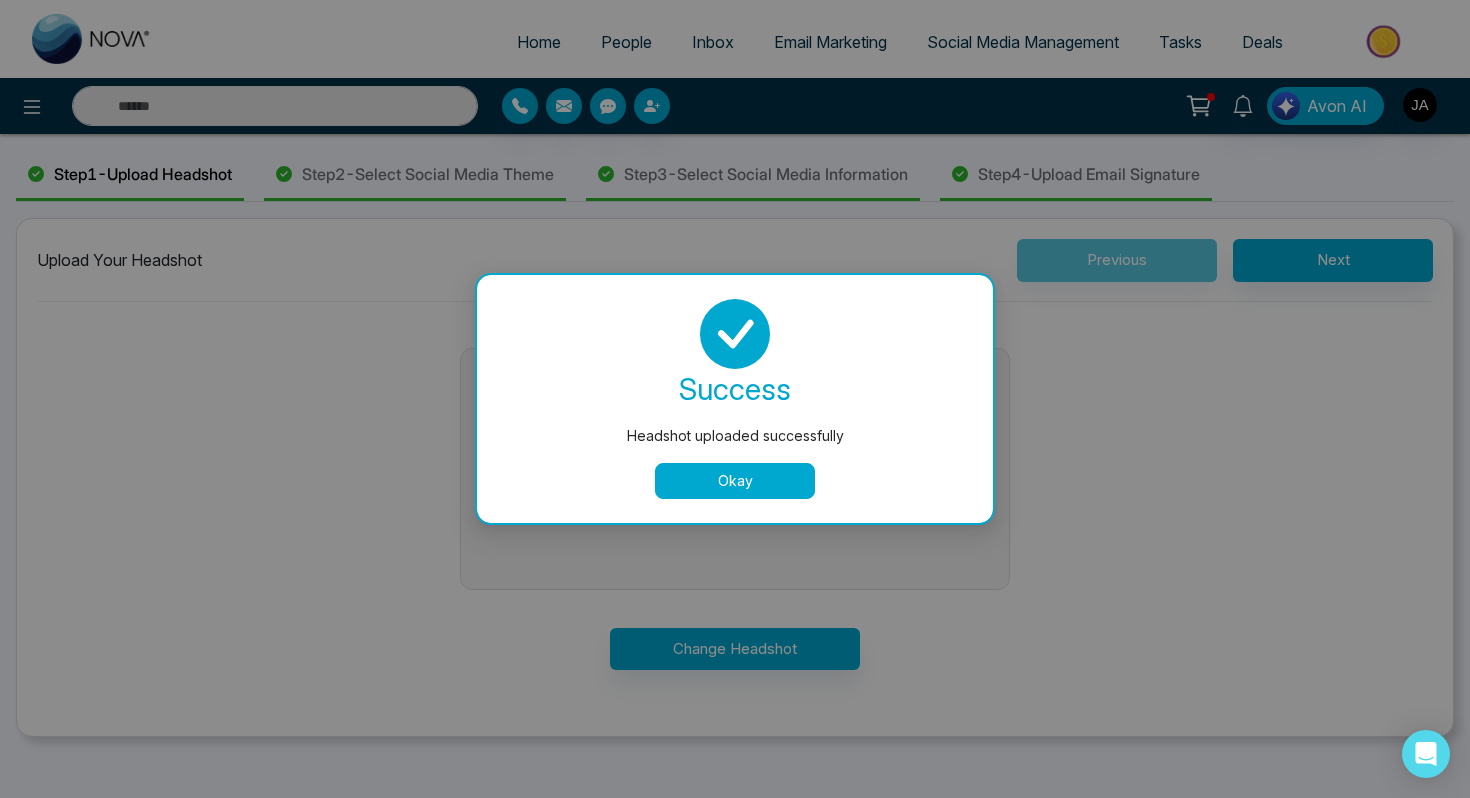 click on "Okay" at bounding box center (735, 481) 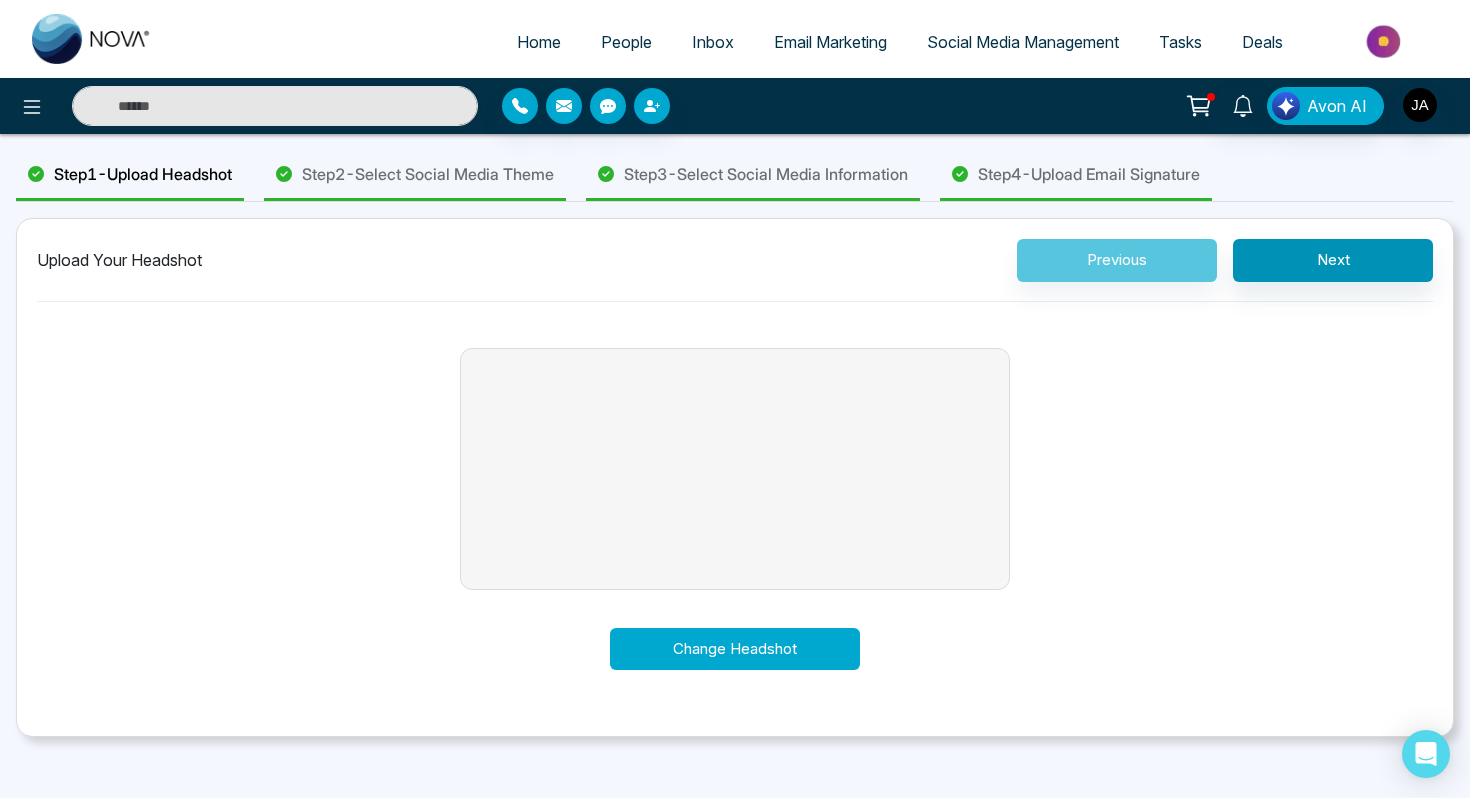 drag, startPoint x: 777, startPoint y: 656, endPoint x: 1325, endPoint y: 255, distance: 679.0471 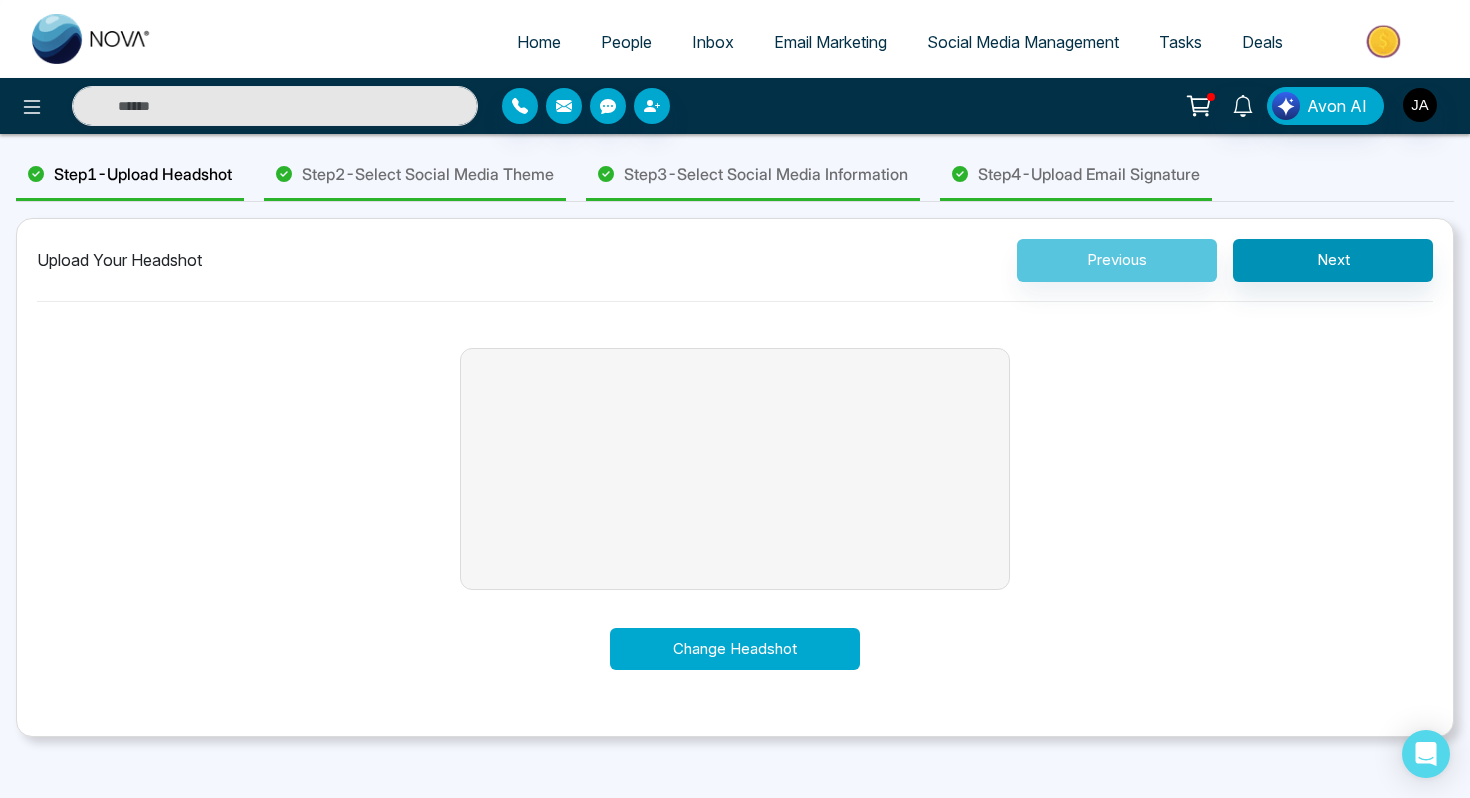 click on "Upload Your Headshot Previous Next Drag and Drop Your Headshot Here Works with jpg, jpeg, png file under 5 MB Upload Image Change Headshot" at bounding box center (735, 477) 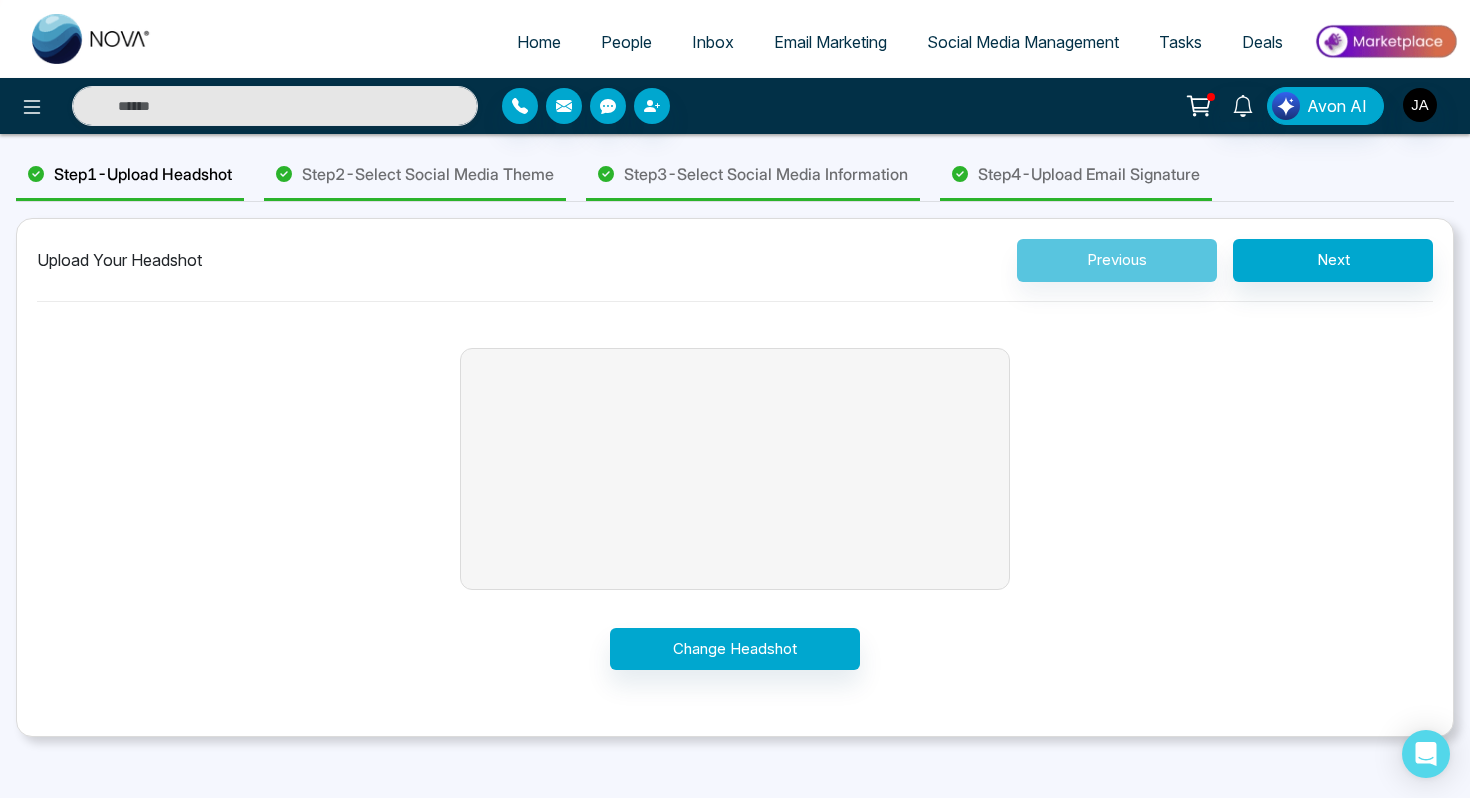 click on "Email Marketing" at bounding box center [830, 42] 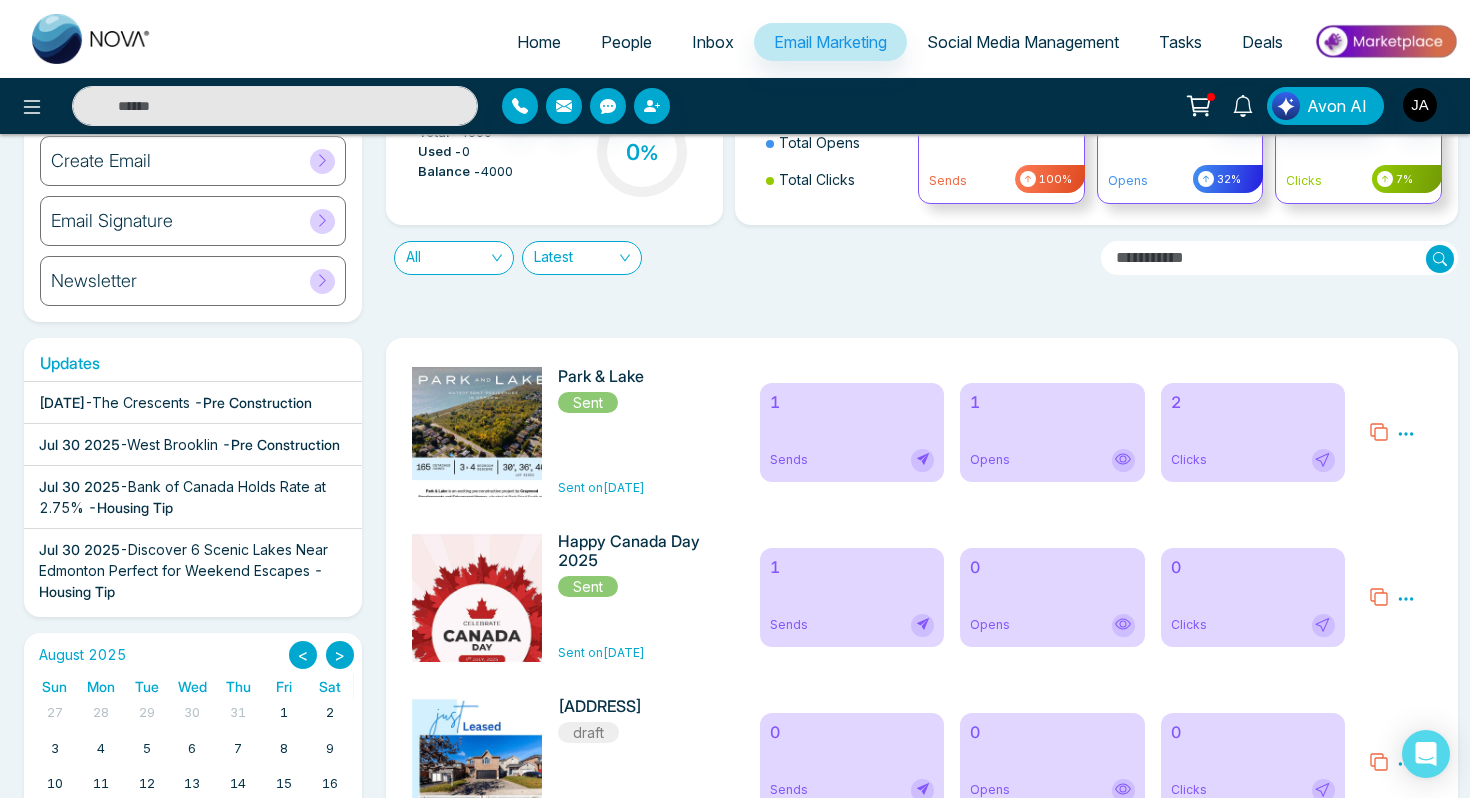 scroll, scrollTop: 0, scrollLeft: 0, axis: both 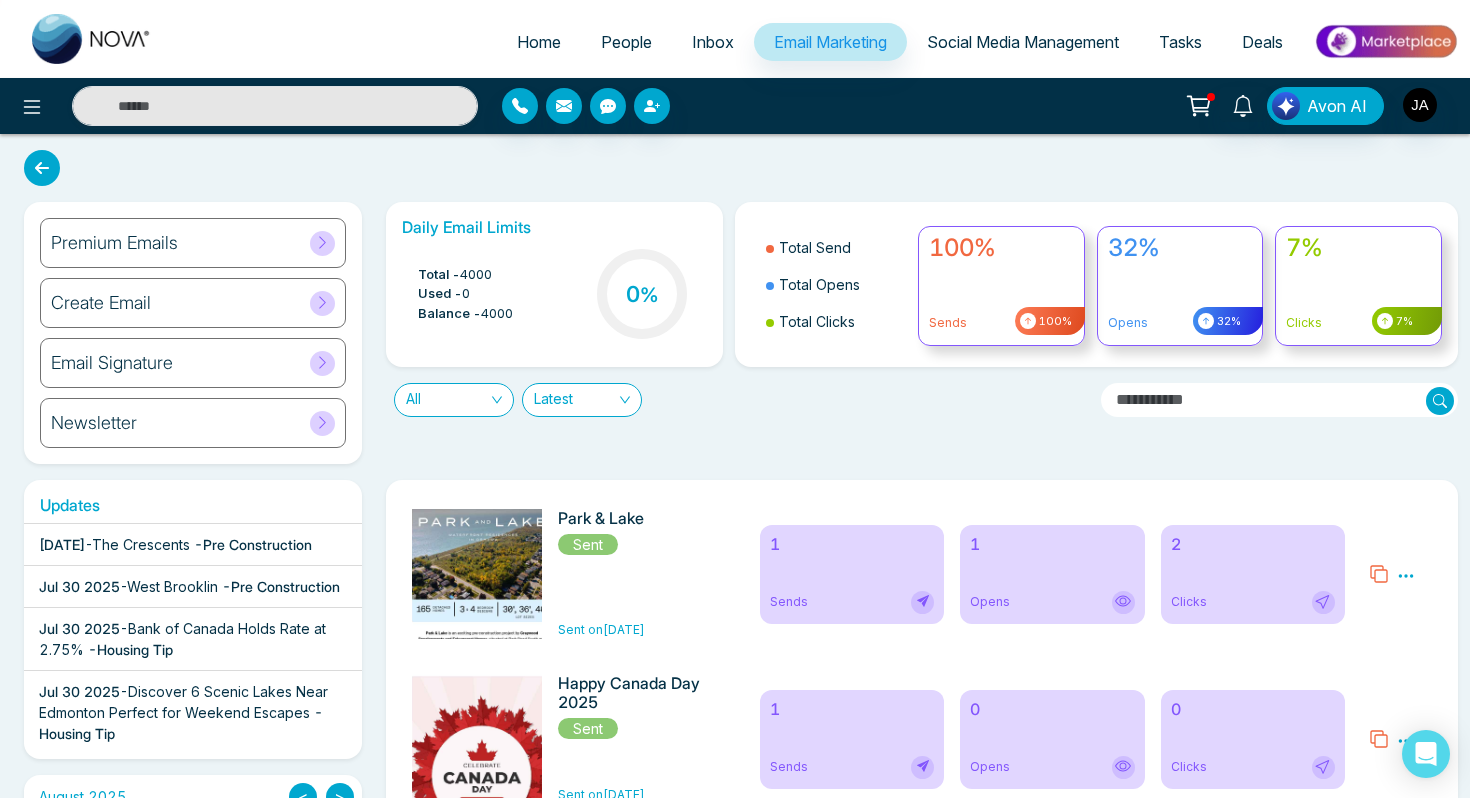 click on "People" at bounding box center [626, 42] 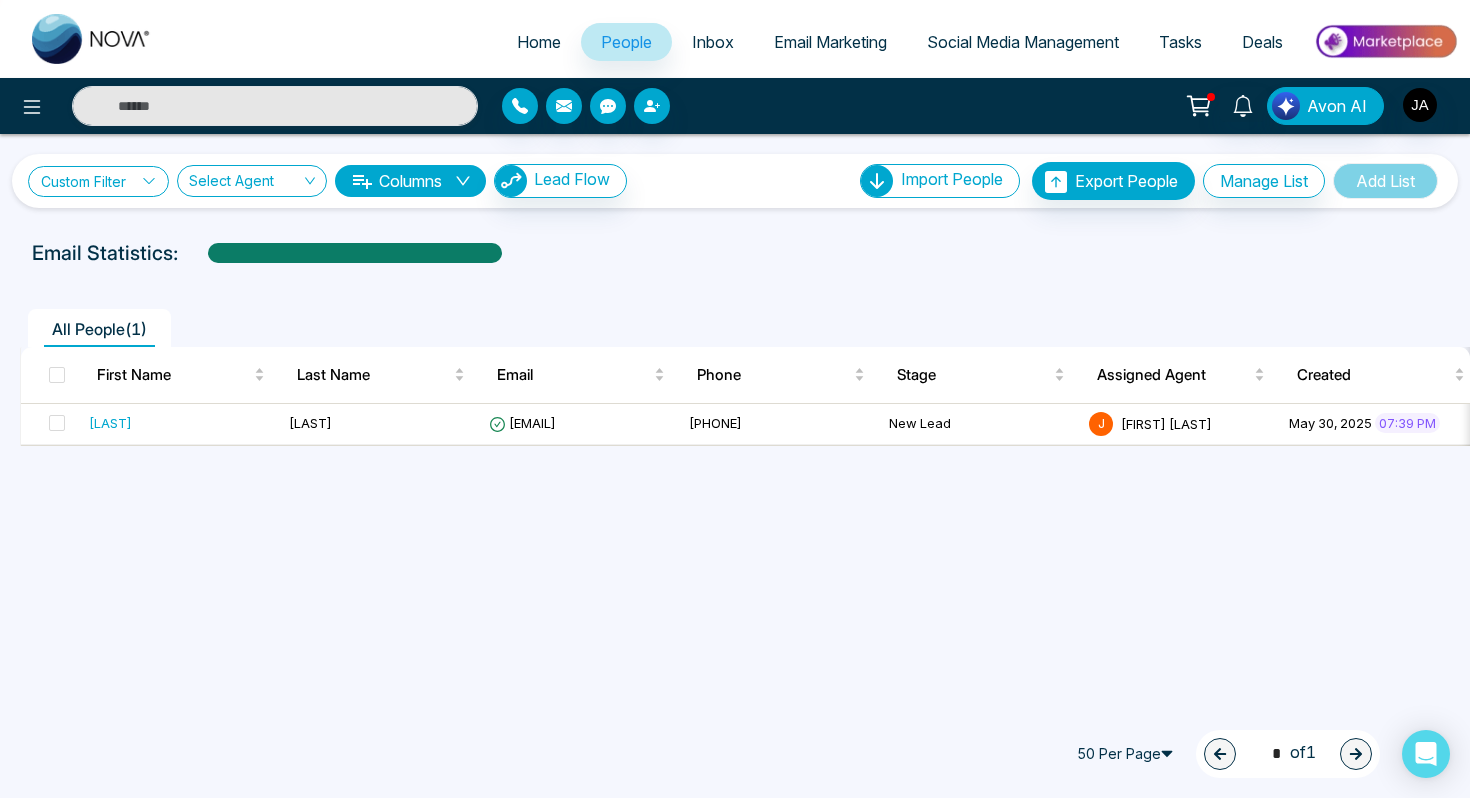 click on "Custom Filter" at bounding box center [98, 181] 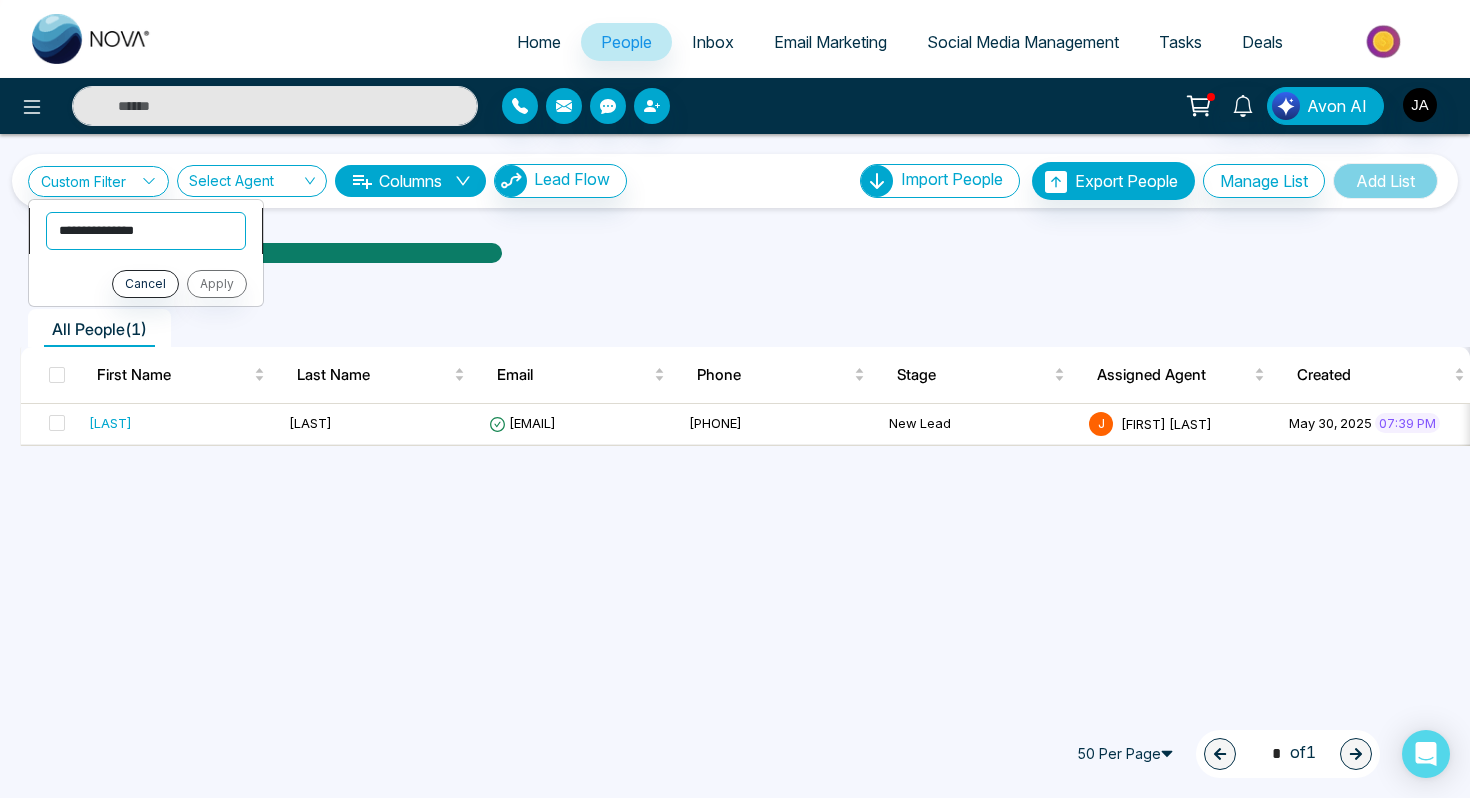 click on "**********" at bounding box center [146, 231] 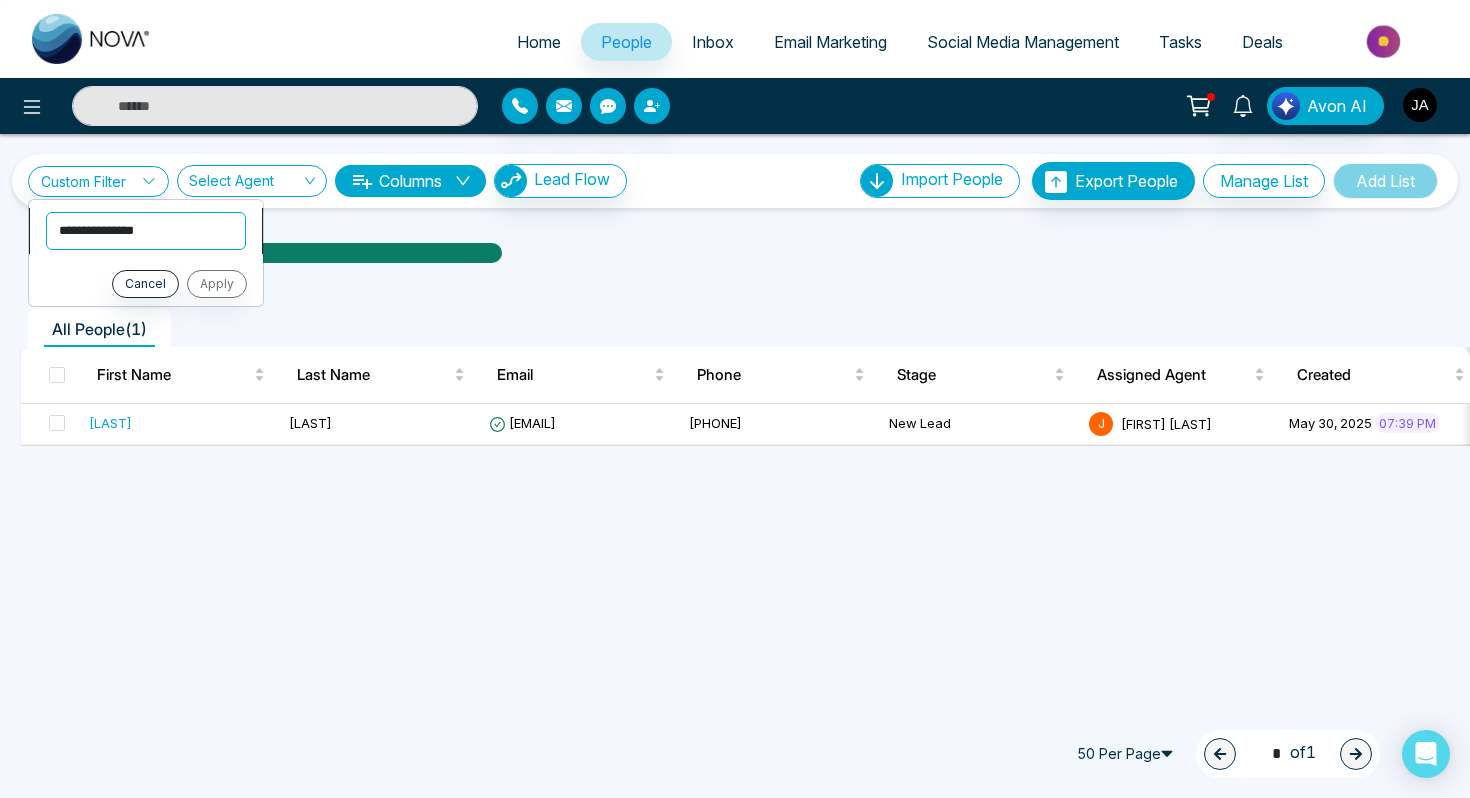 select on "****" 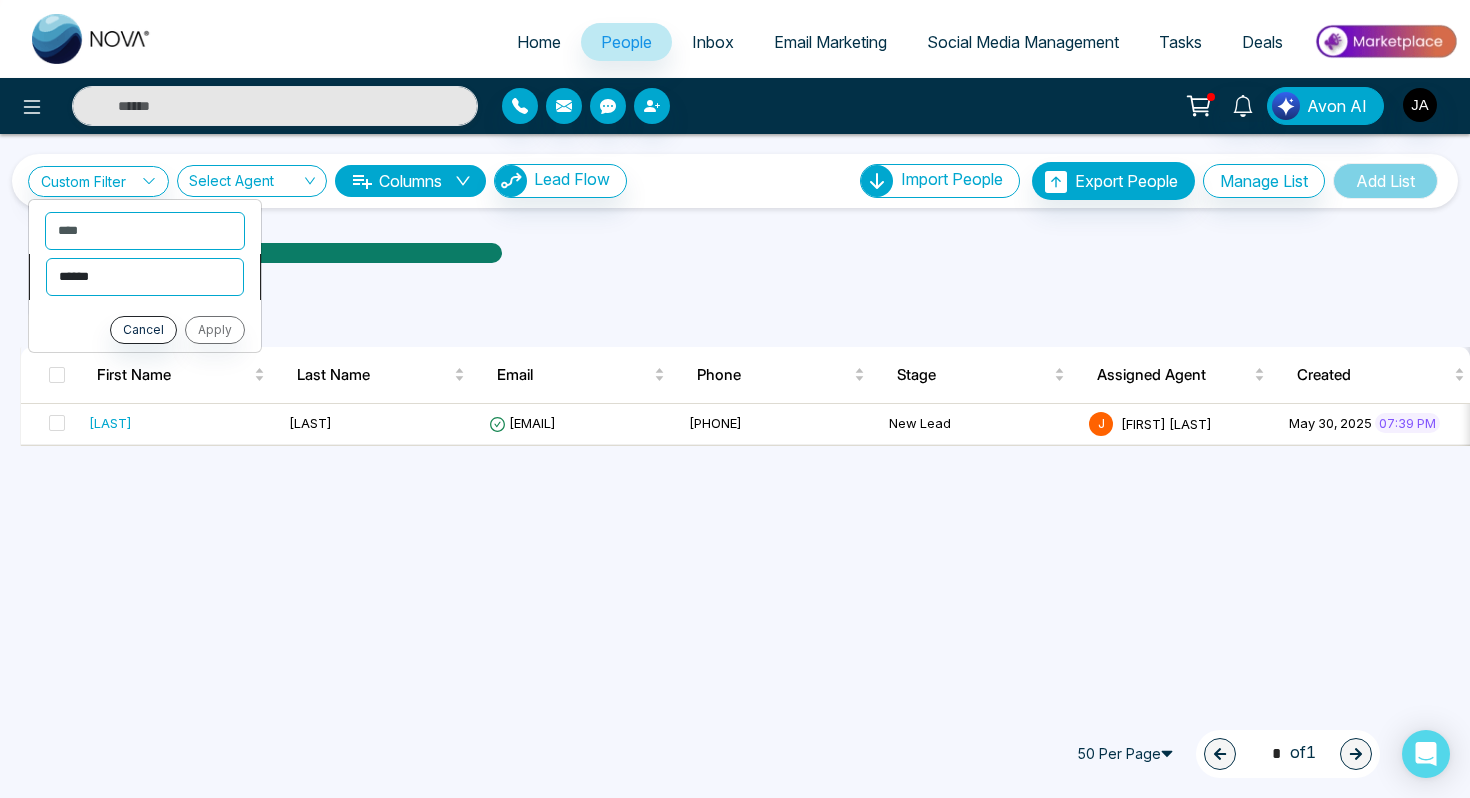 click on "**********" at bounding box center (145, 277) 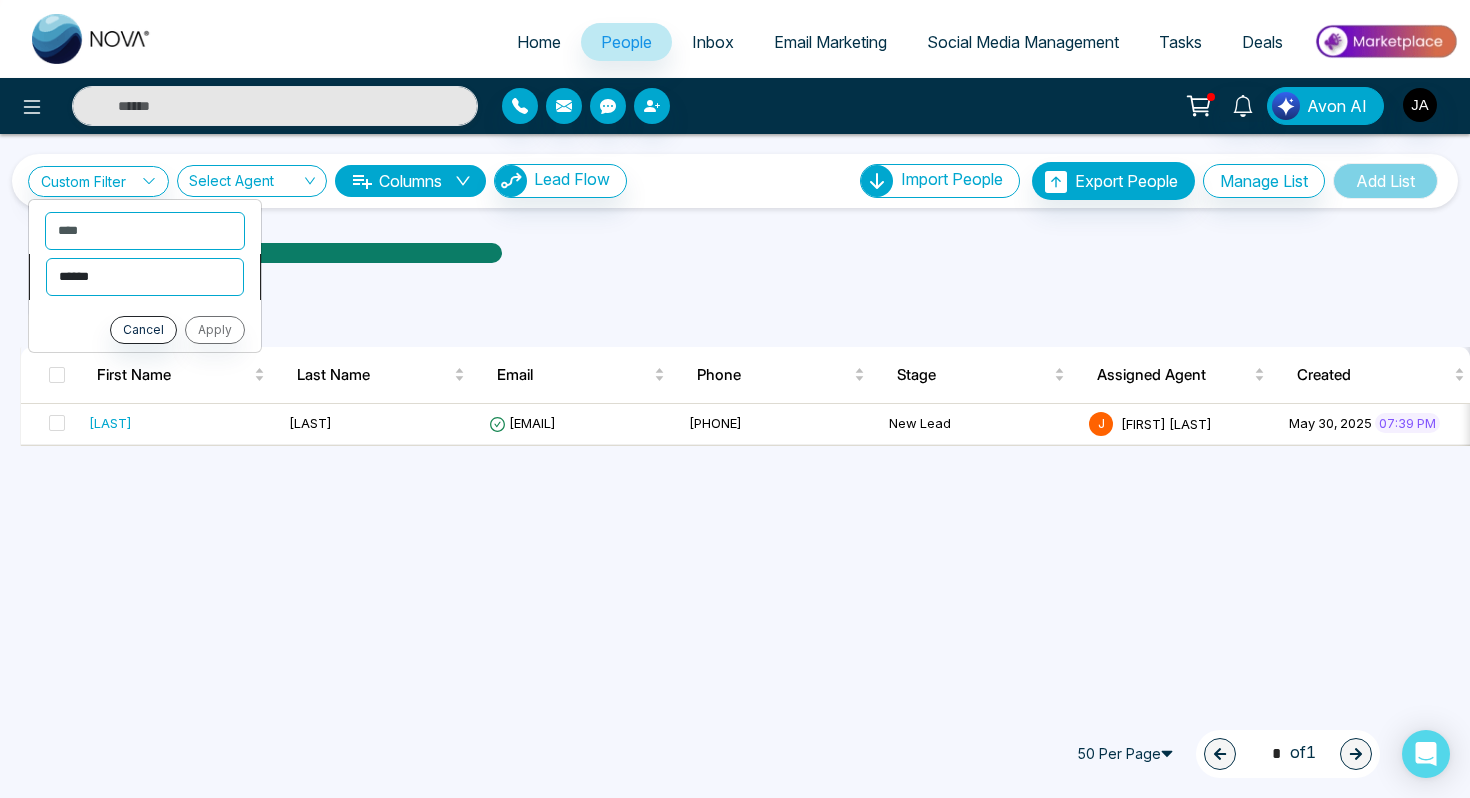 select on "*******" 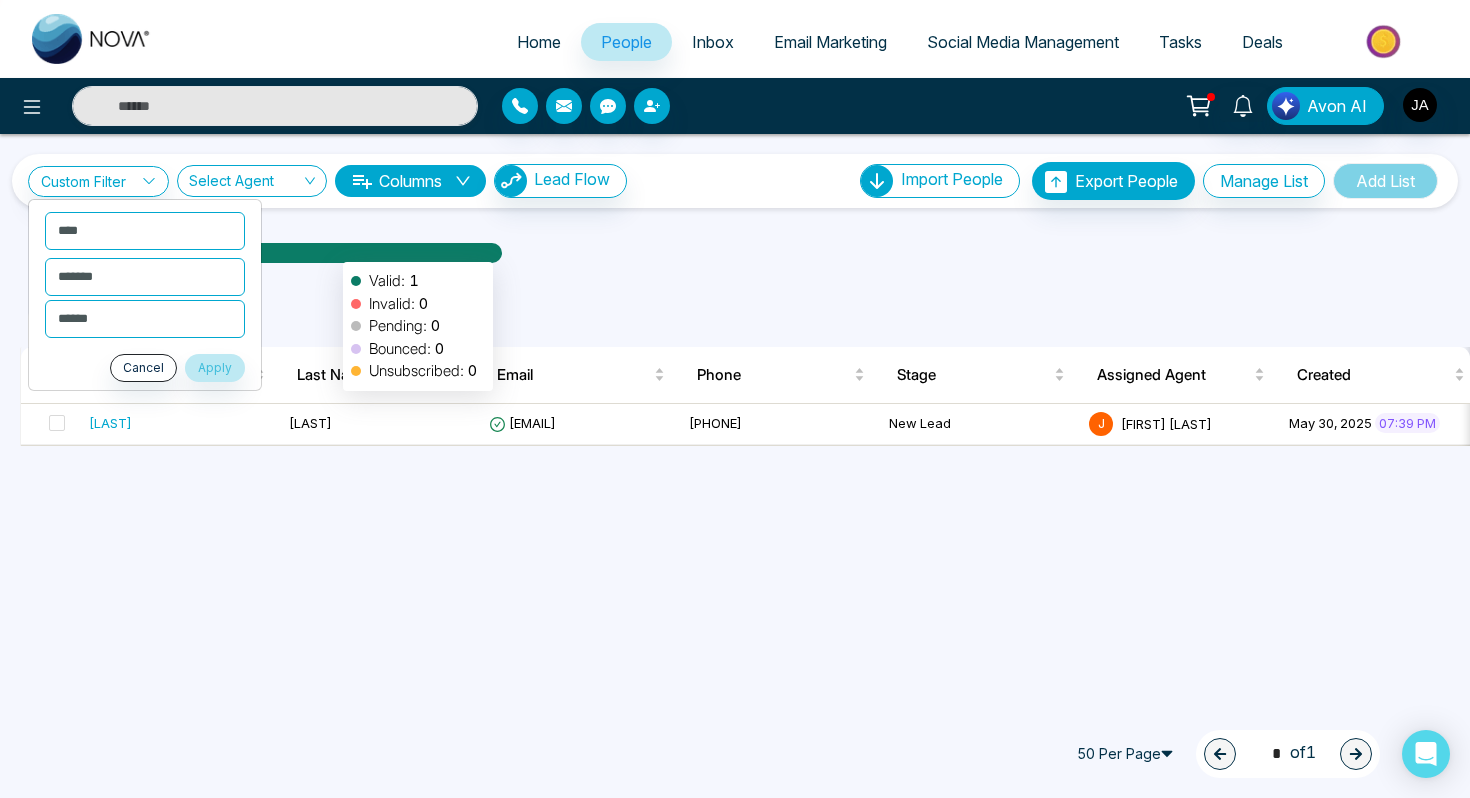 click at bounding box center [355, 260] 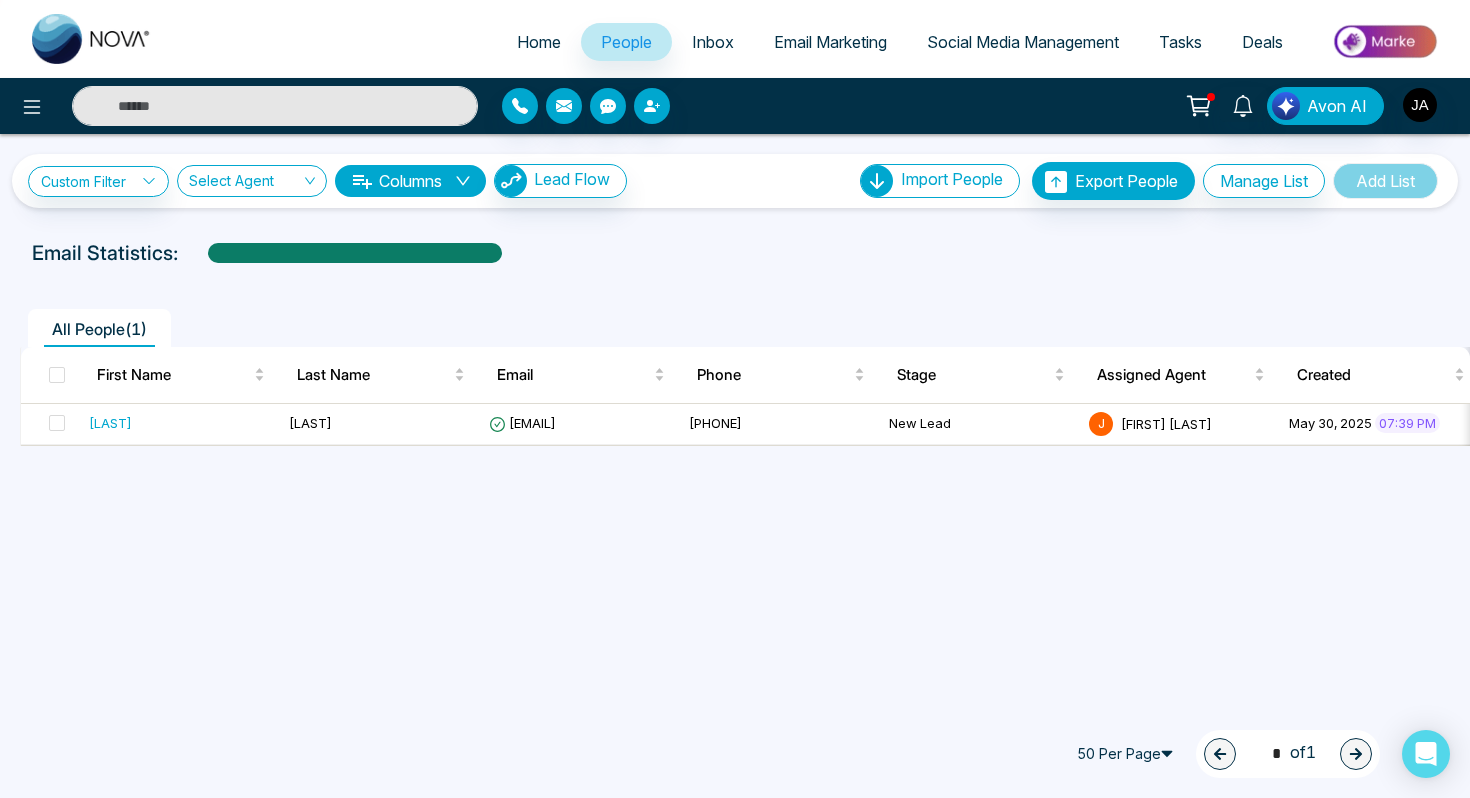 click at bounding box center (275, 106) 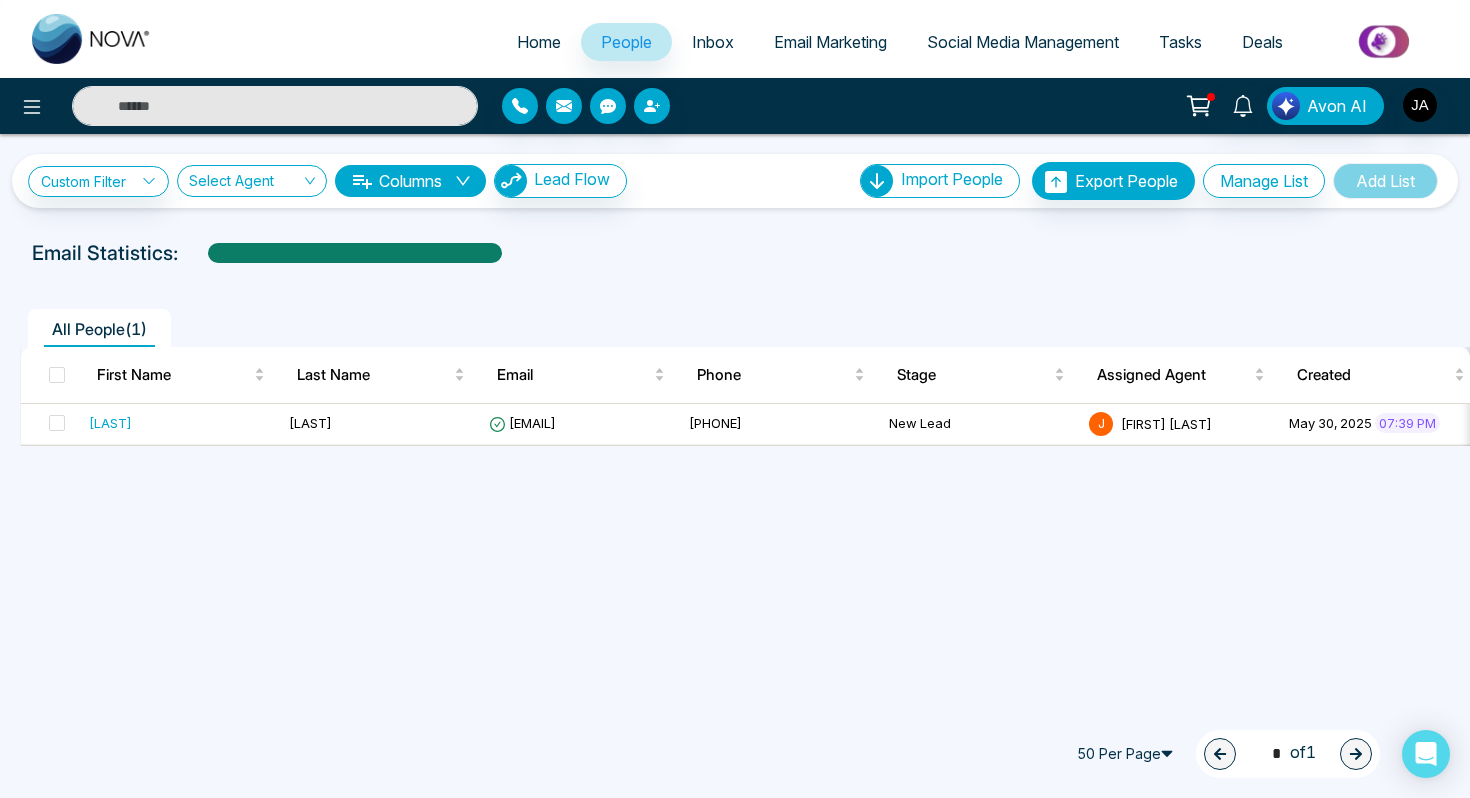 paste on "**********" 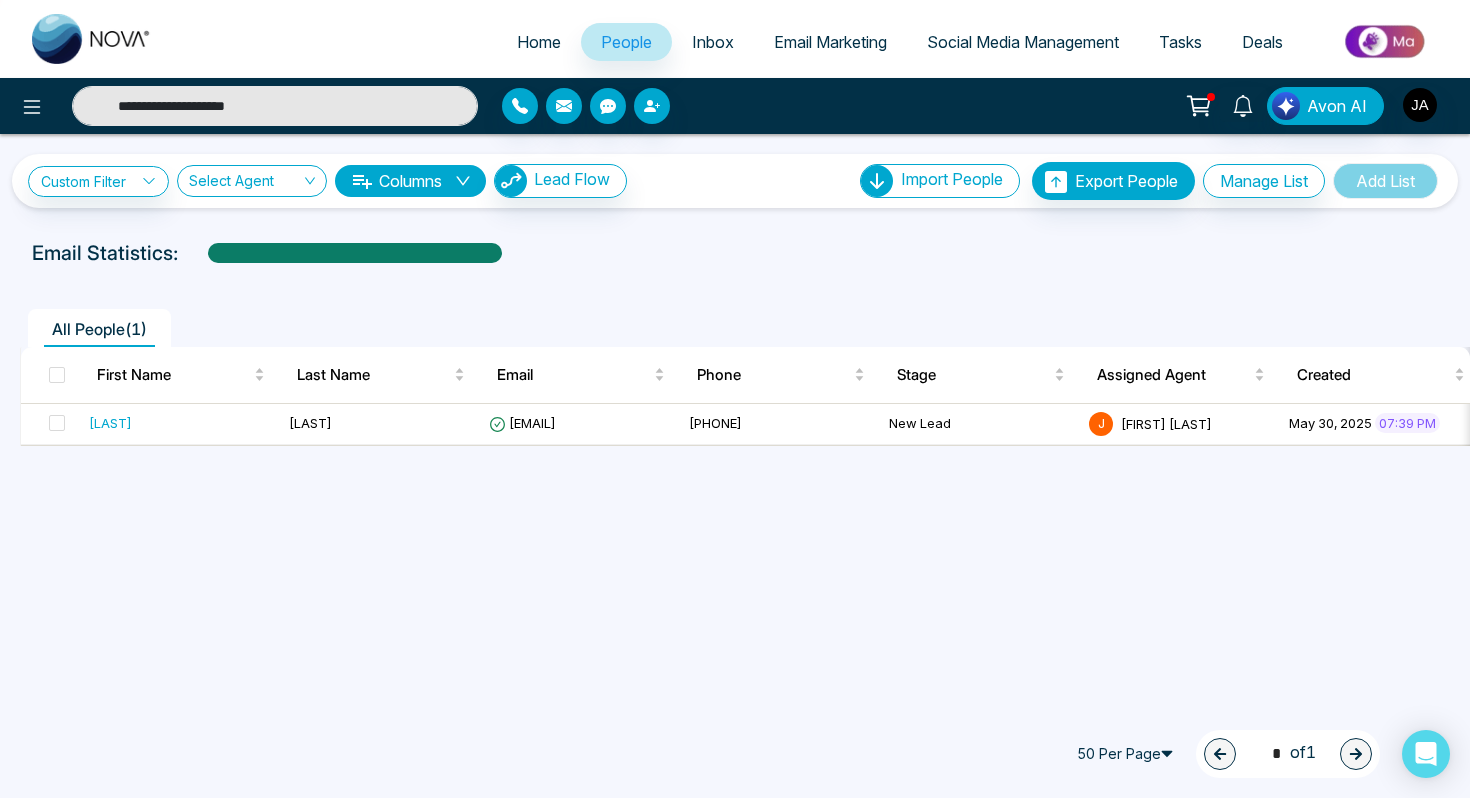 type on "**********" 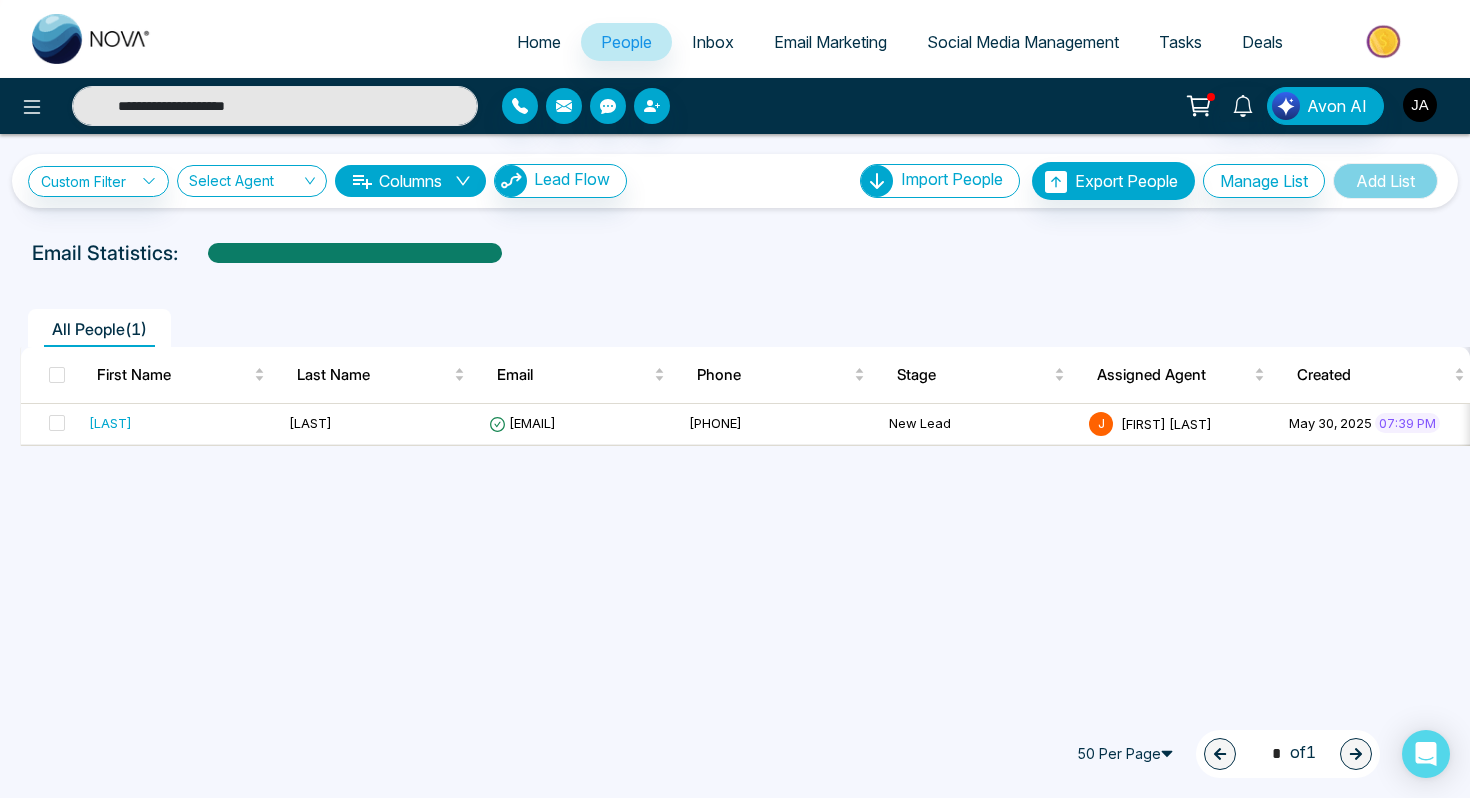 click at bounding box center [1420, 105] 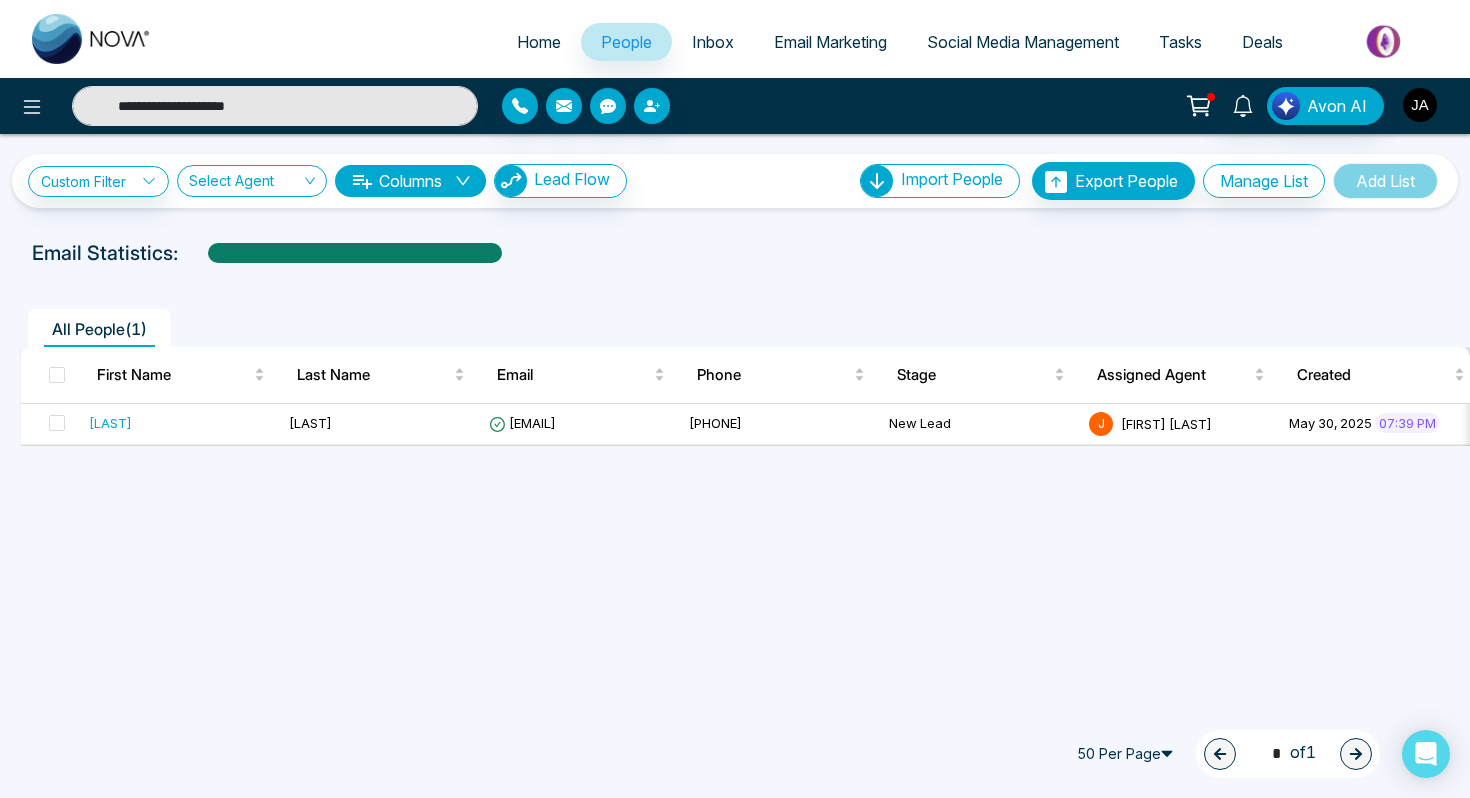 type 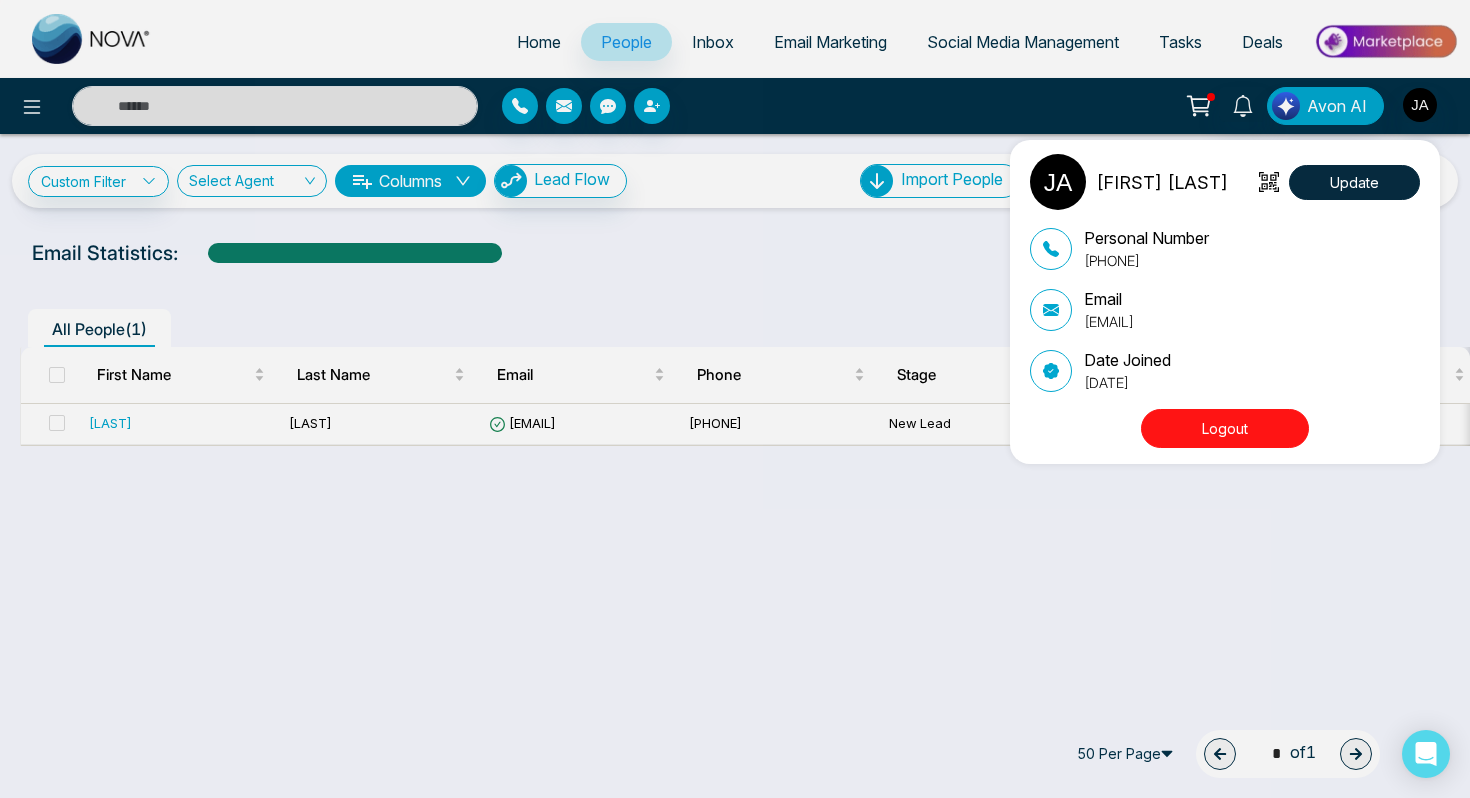 click on "Logout" at bounding box center (1225, 428) 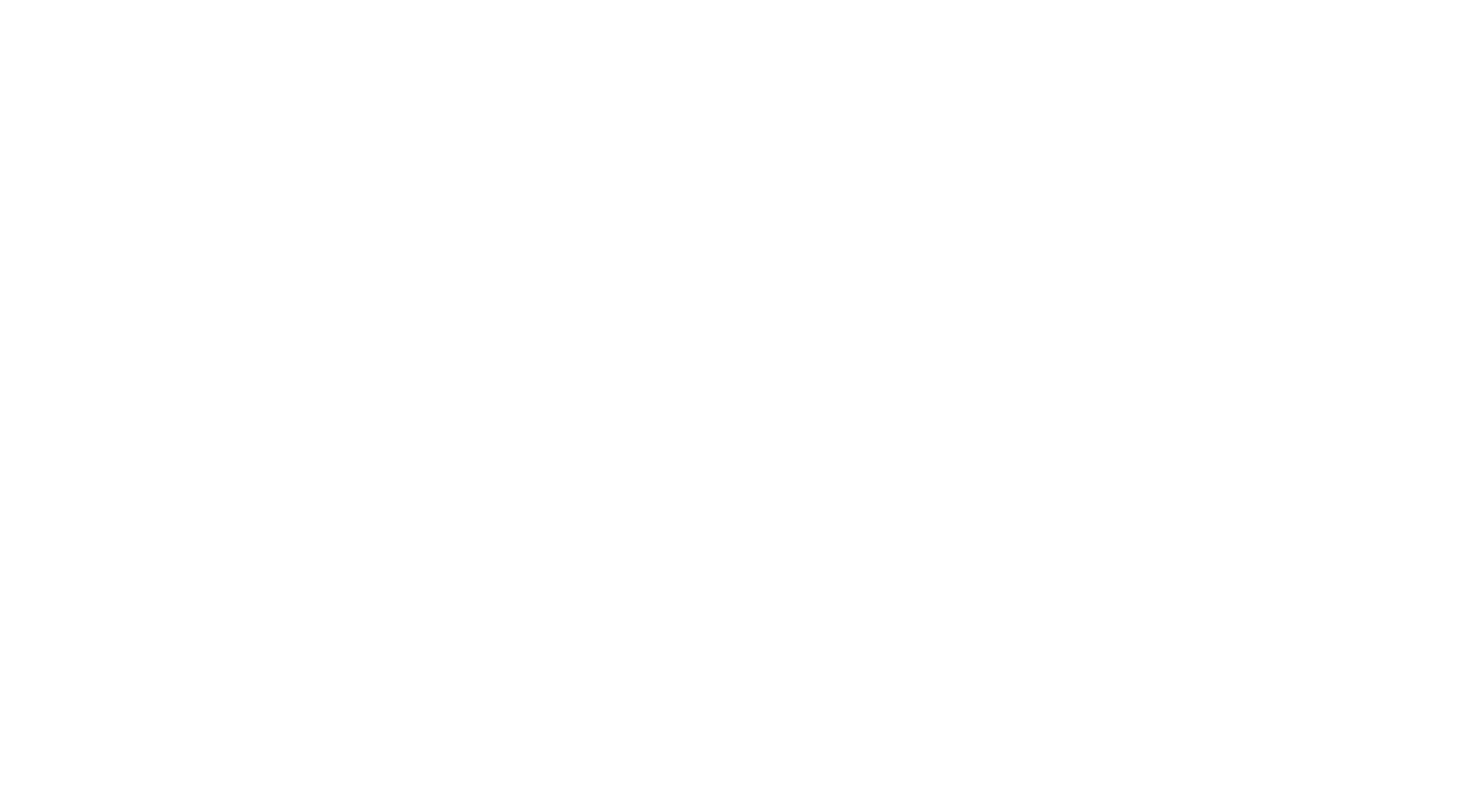 scroll, scrollTop: 0, scrollLeft: 0, axis: both 